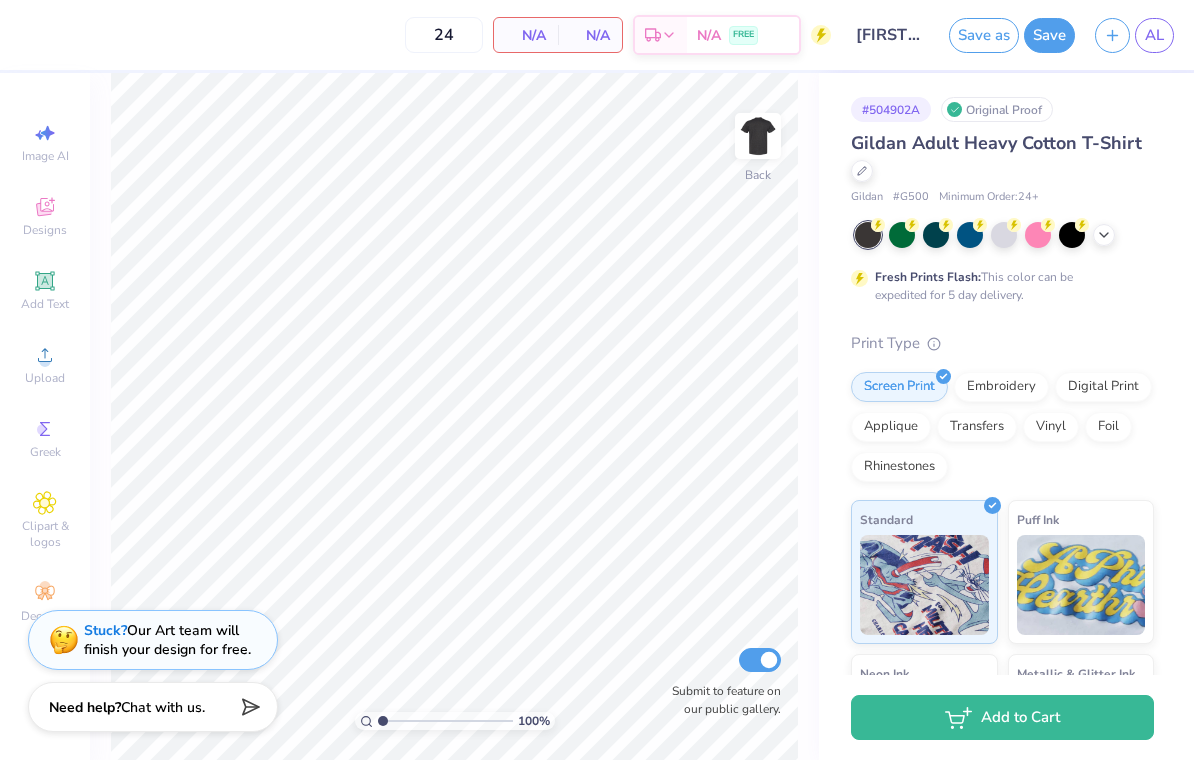 scroll, scrollTop: 0, scrollLeft: 0, axis: both 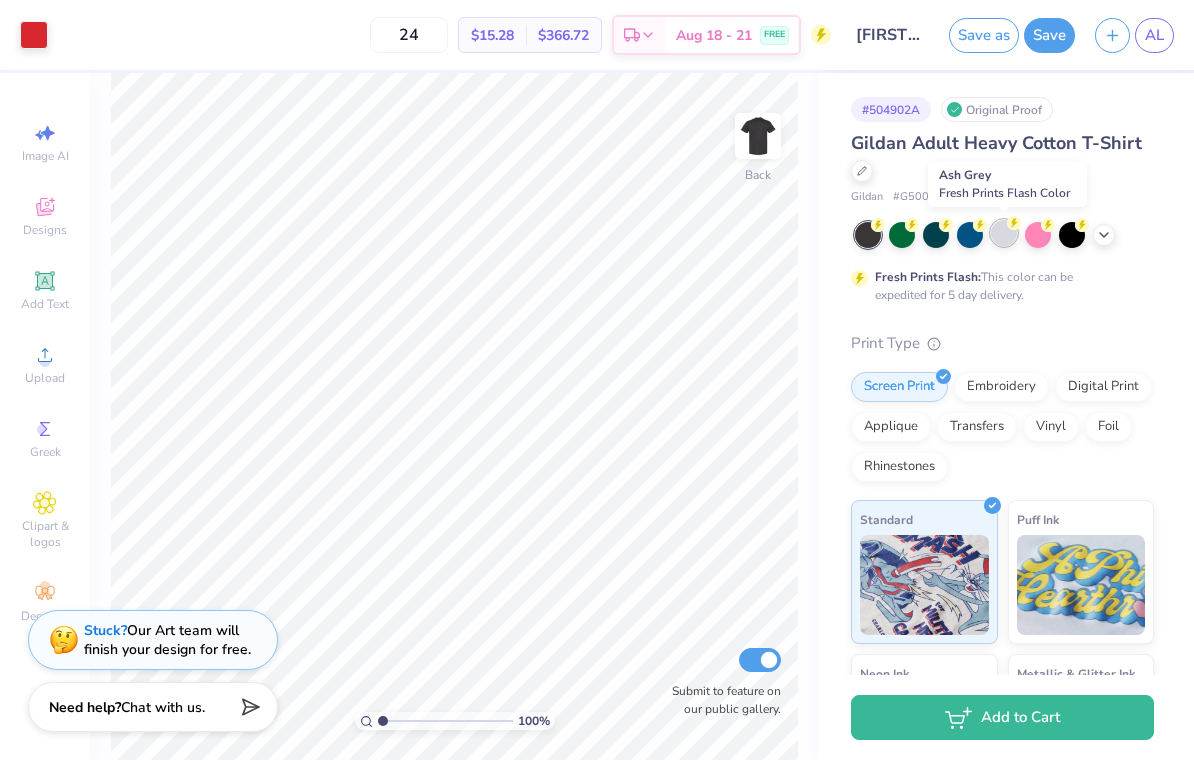 click at bounding box center [1004, 233] 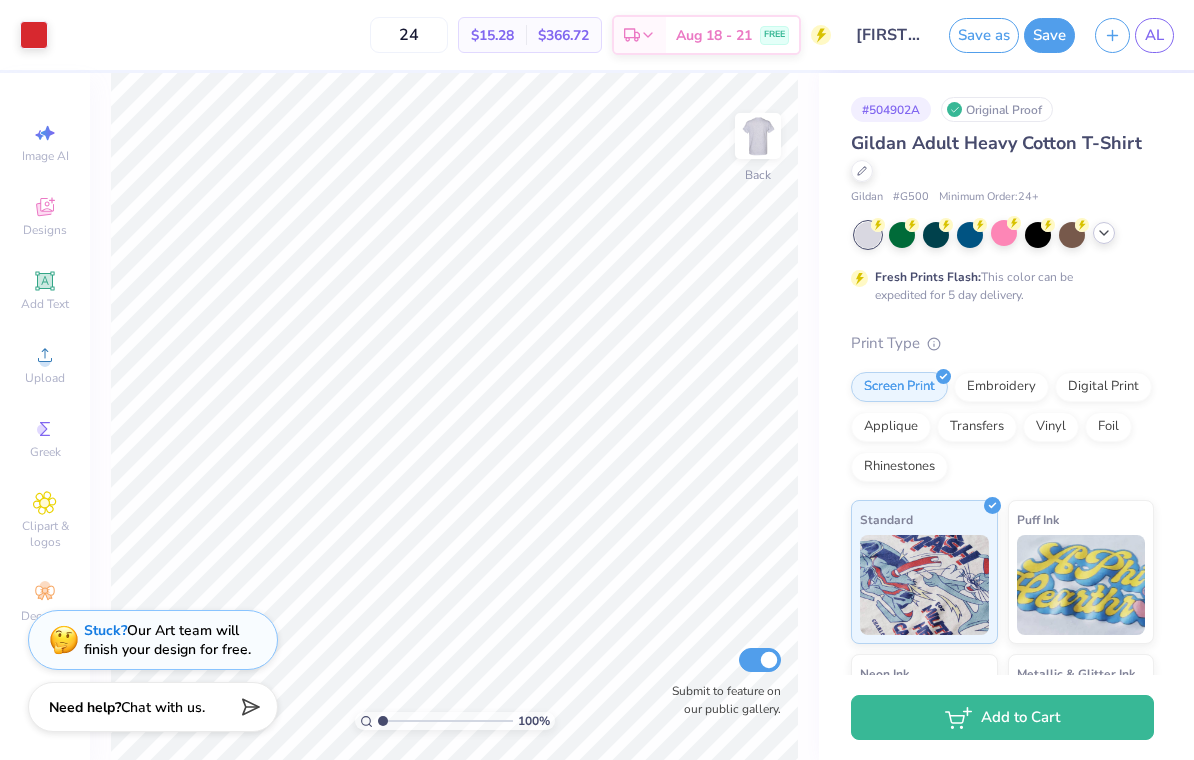 click at bounding box center (1004, 235) 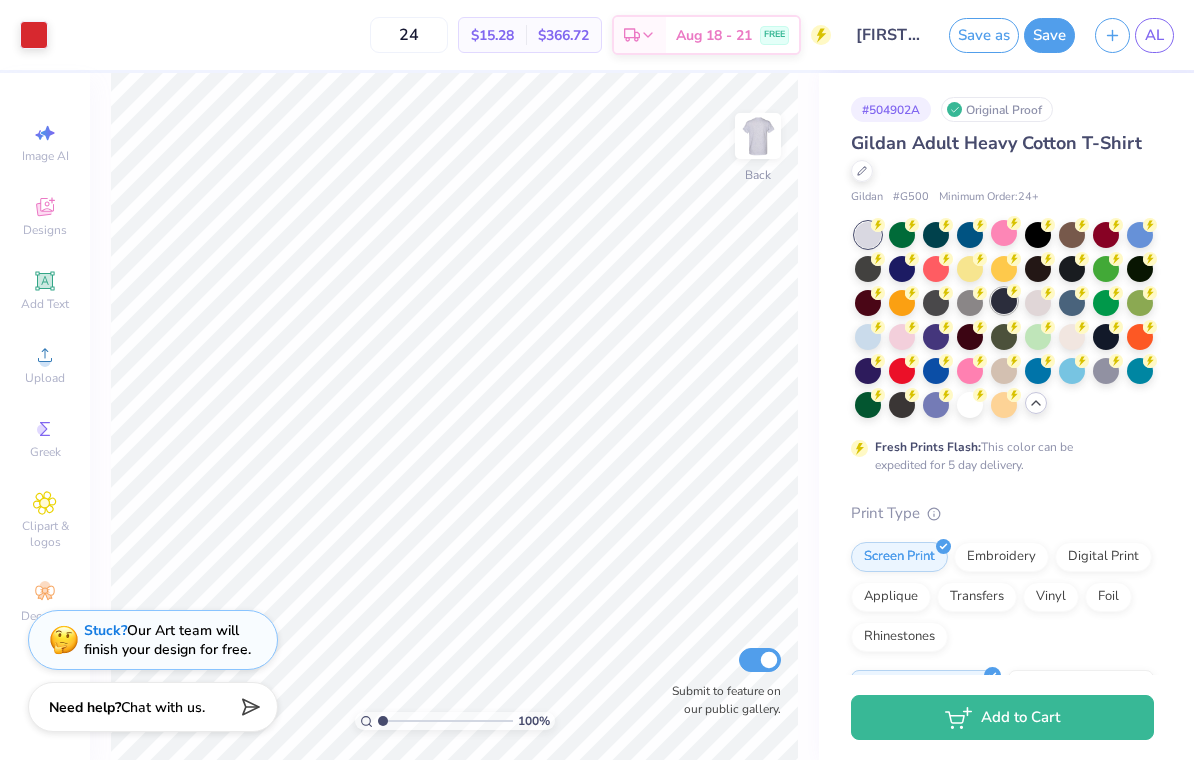 click at bounding box center [1004, 301] 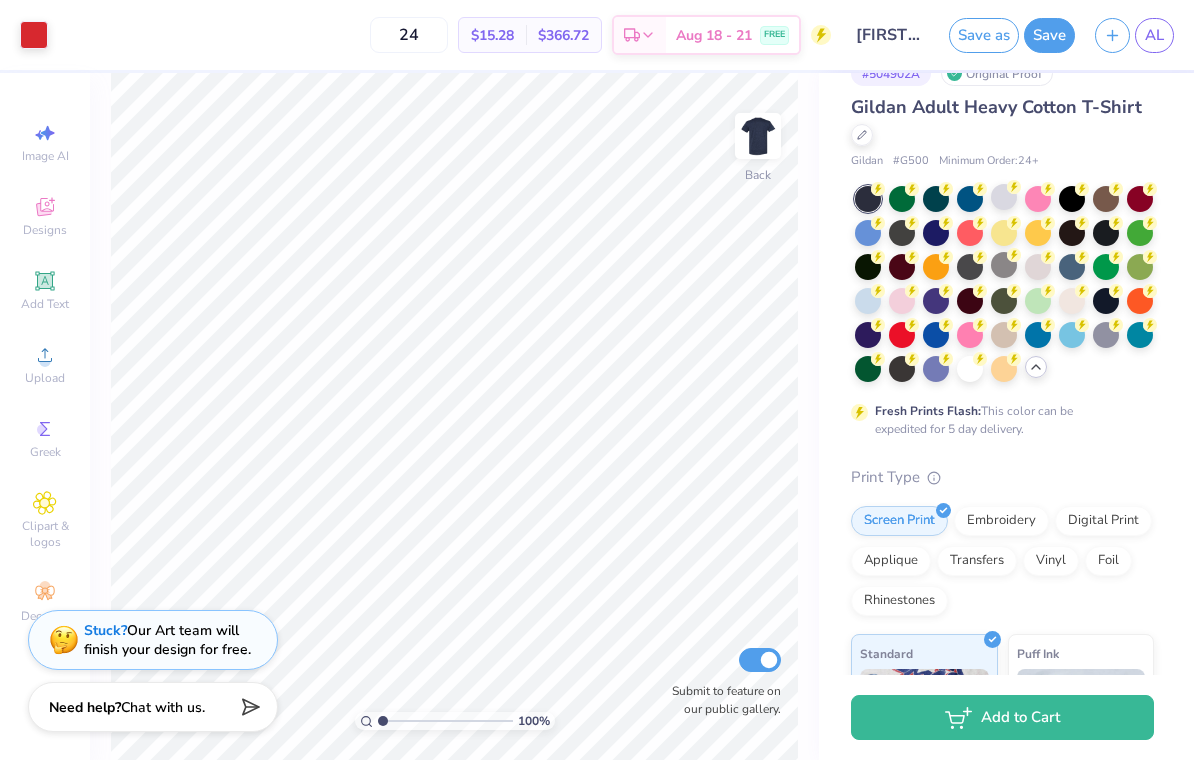 scroll, scrollTop: 37, scrollLeft: 0, axis: vertical 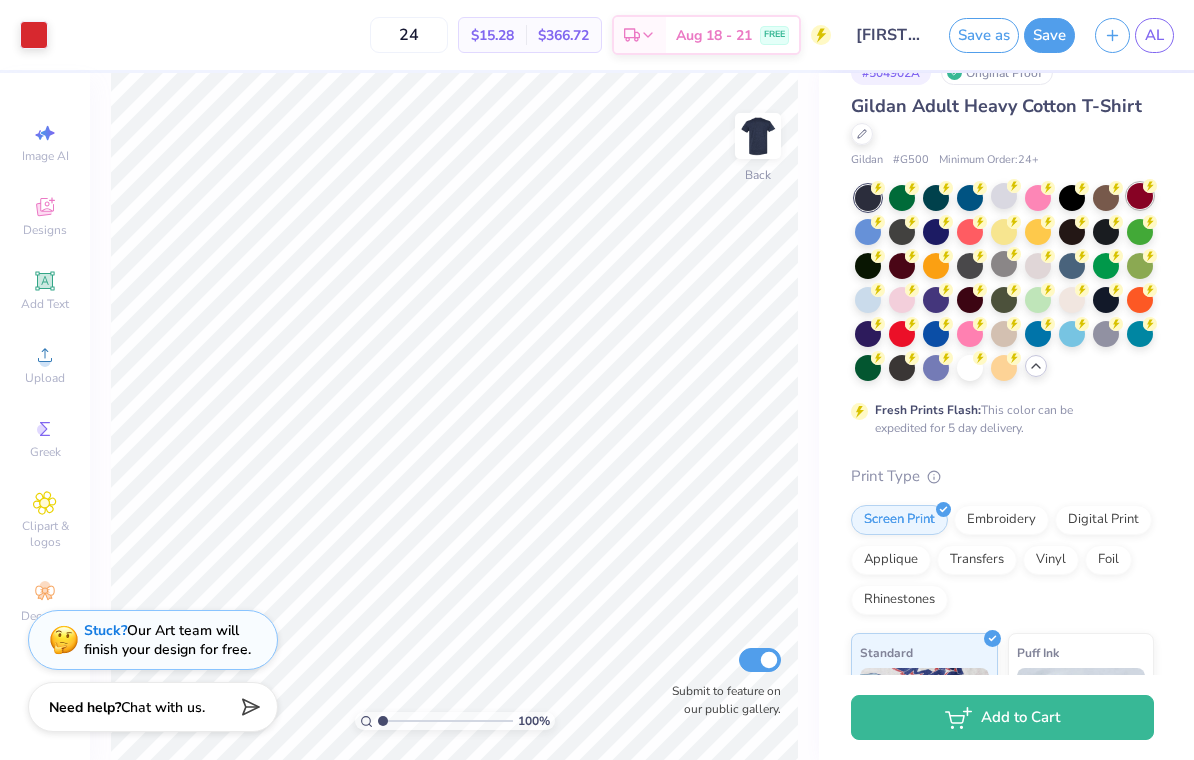 click at bounding box center [1140, 196] 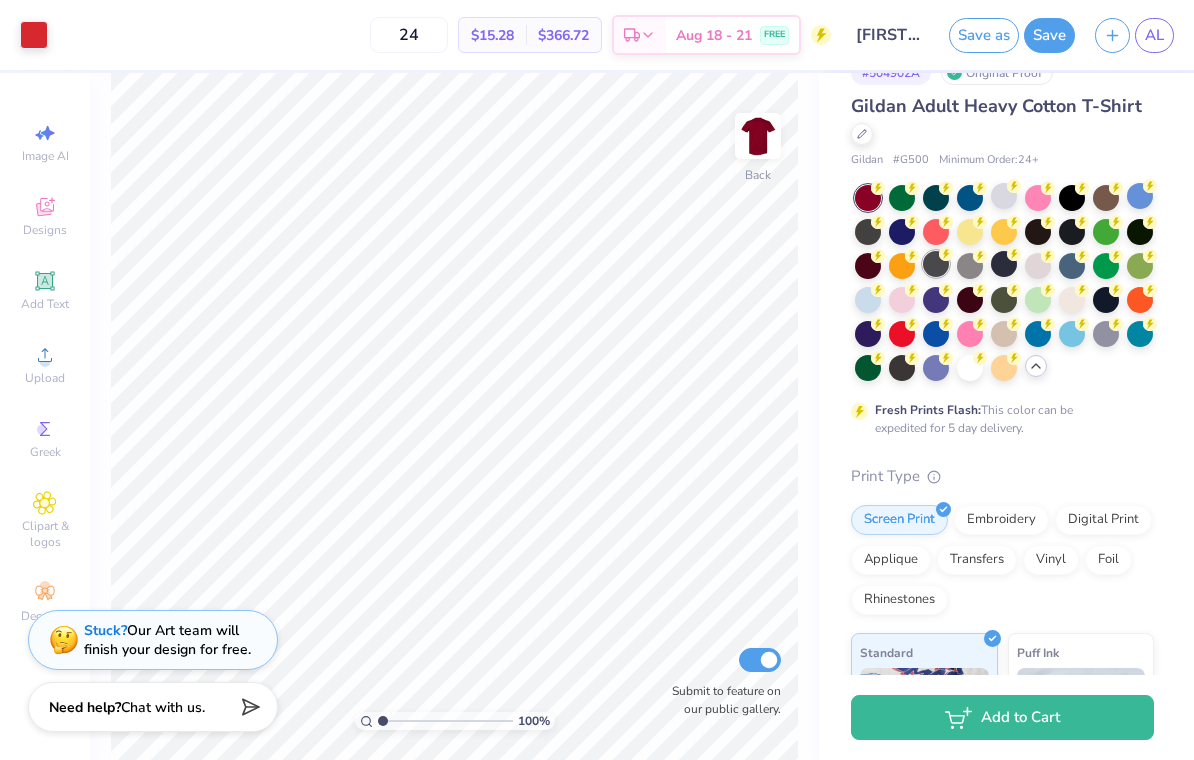 click at bounding box center [936, 264] 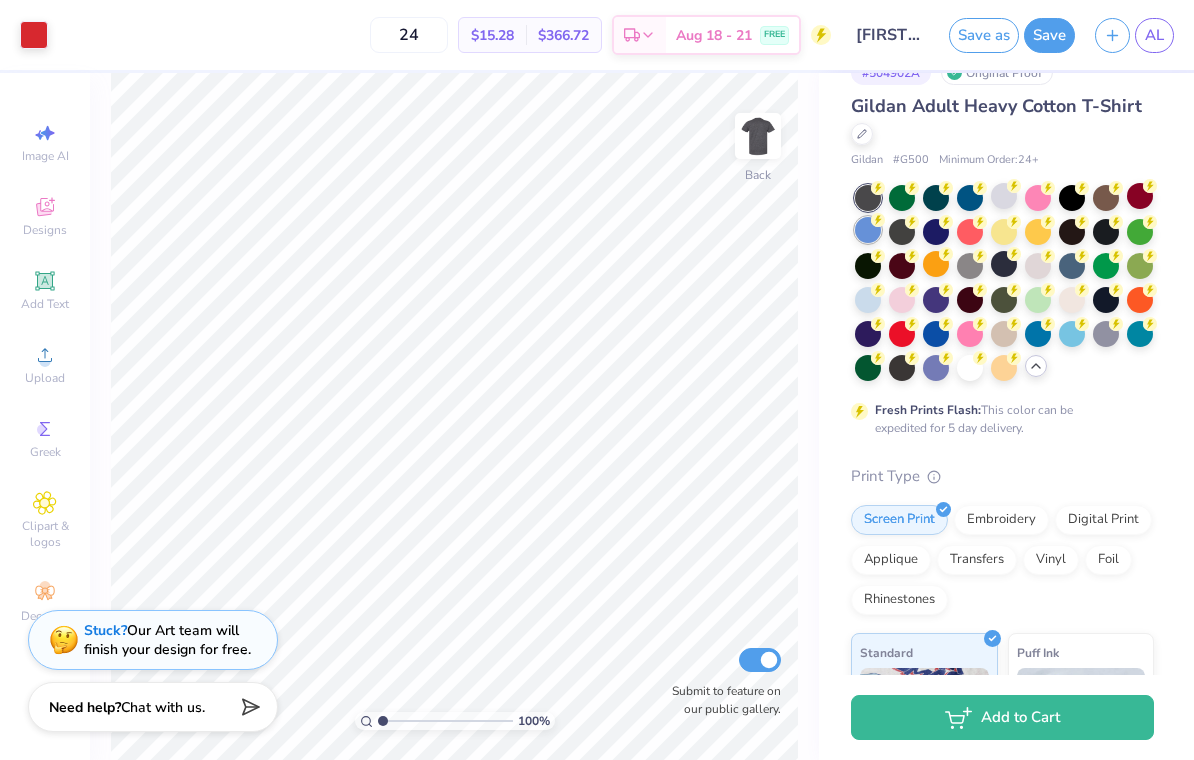 click at bounding box center (868, 230) 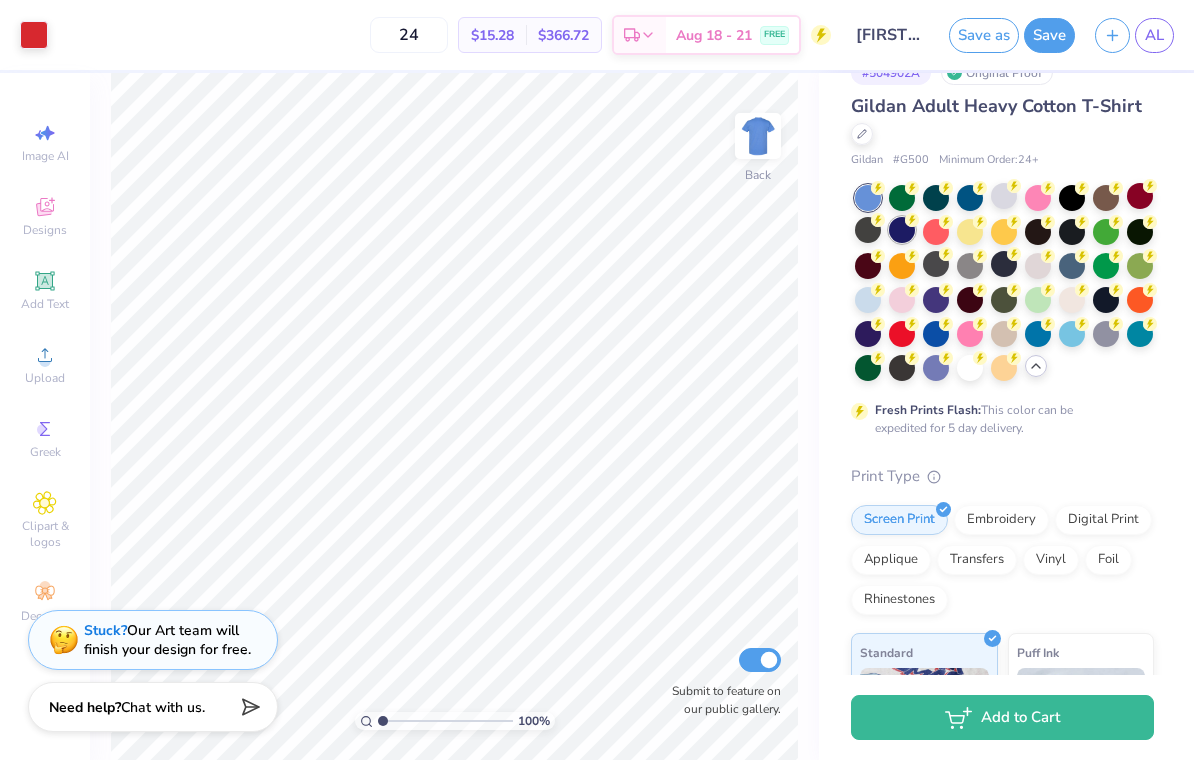 click at bounding box center [902, 230] 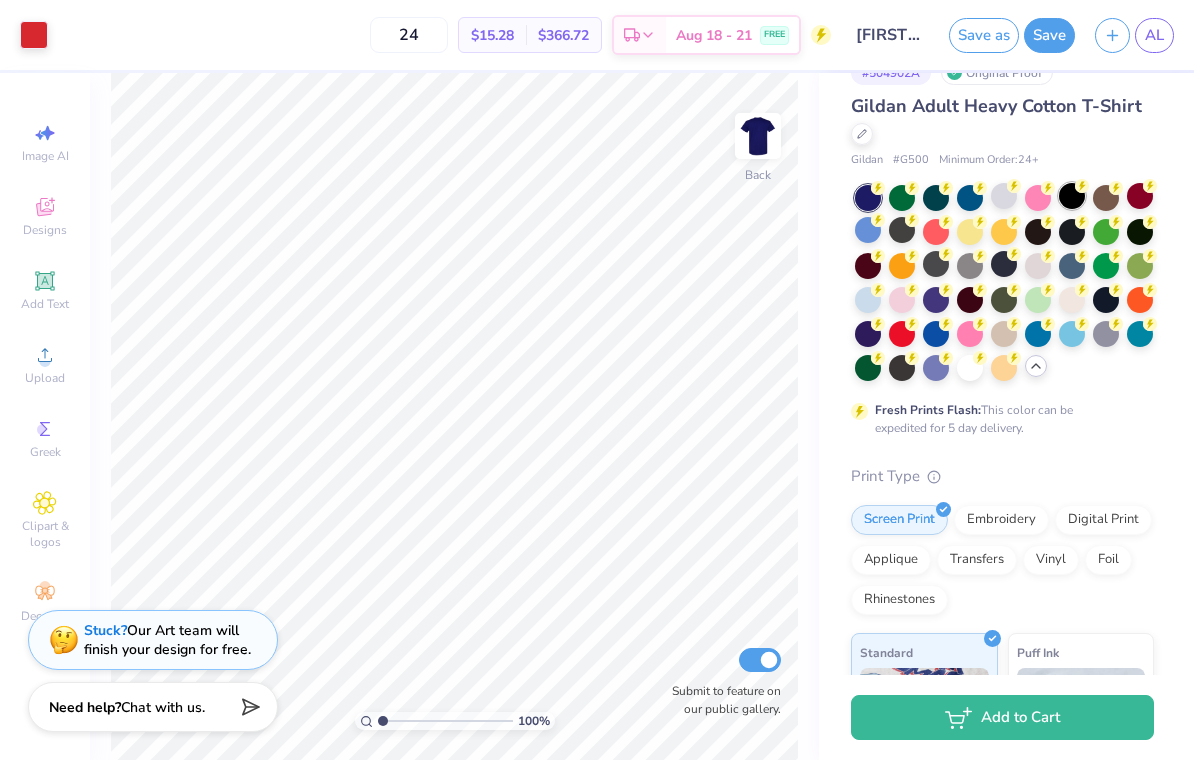 click at bounding box center (1072, 196) 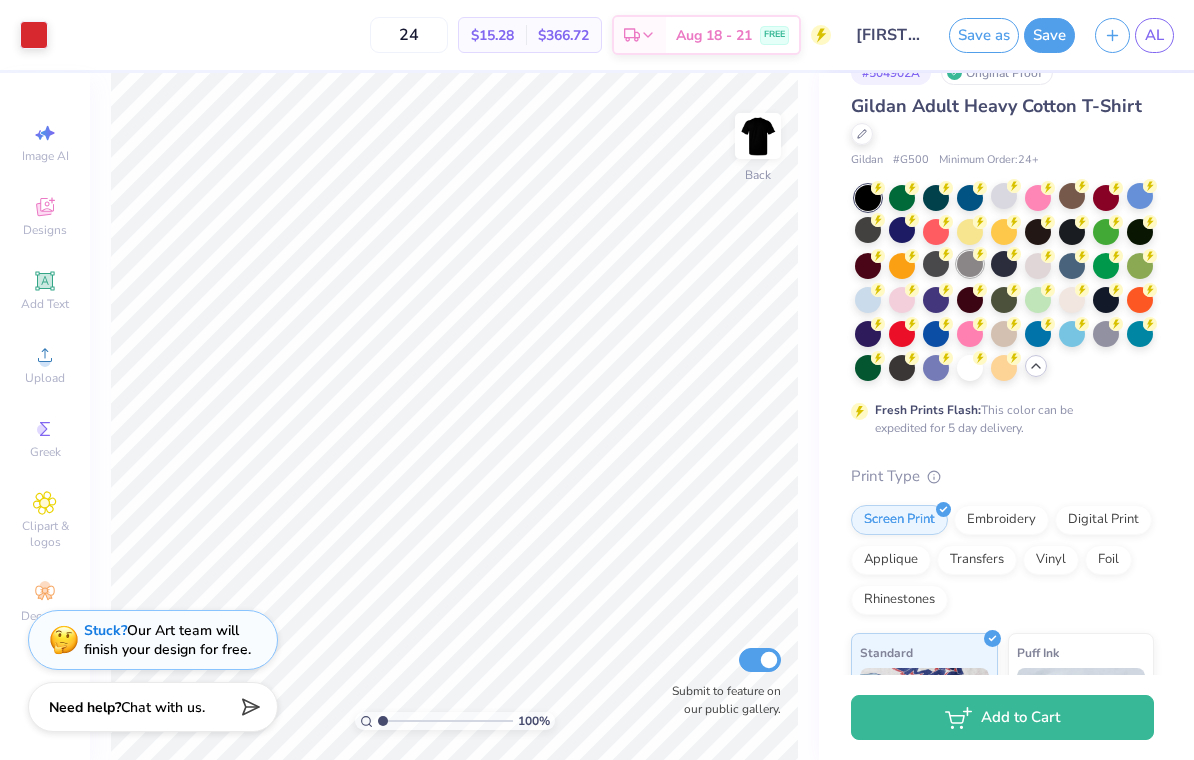 click at bounding box center (970, 264) 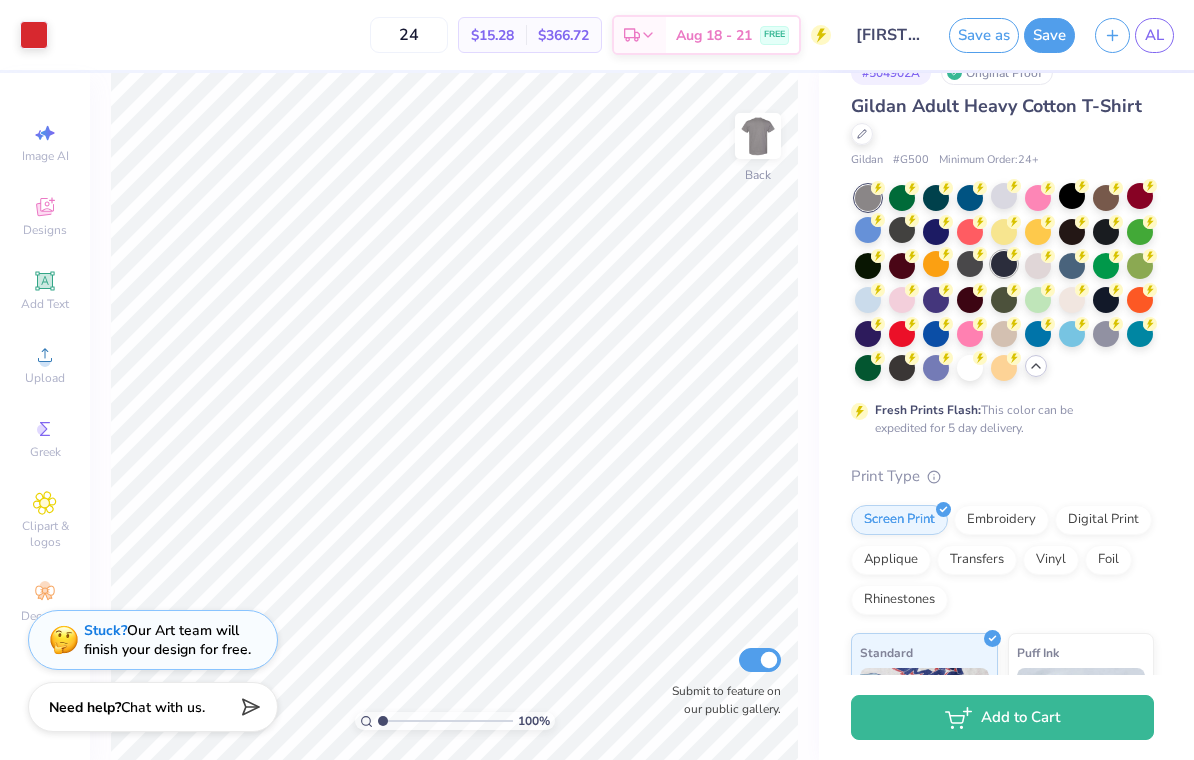 click at bounding box center (1004, 264) 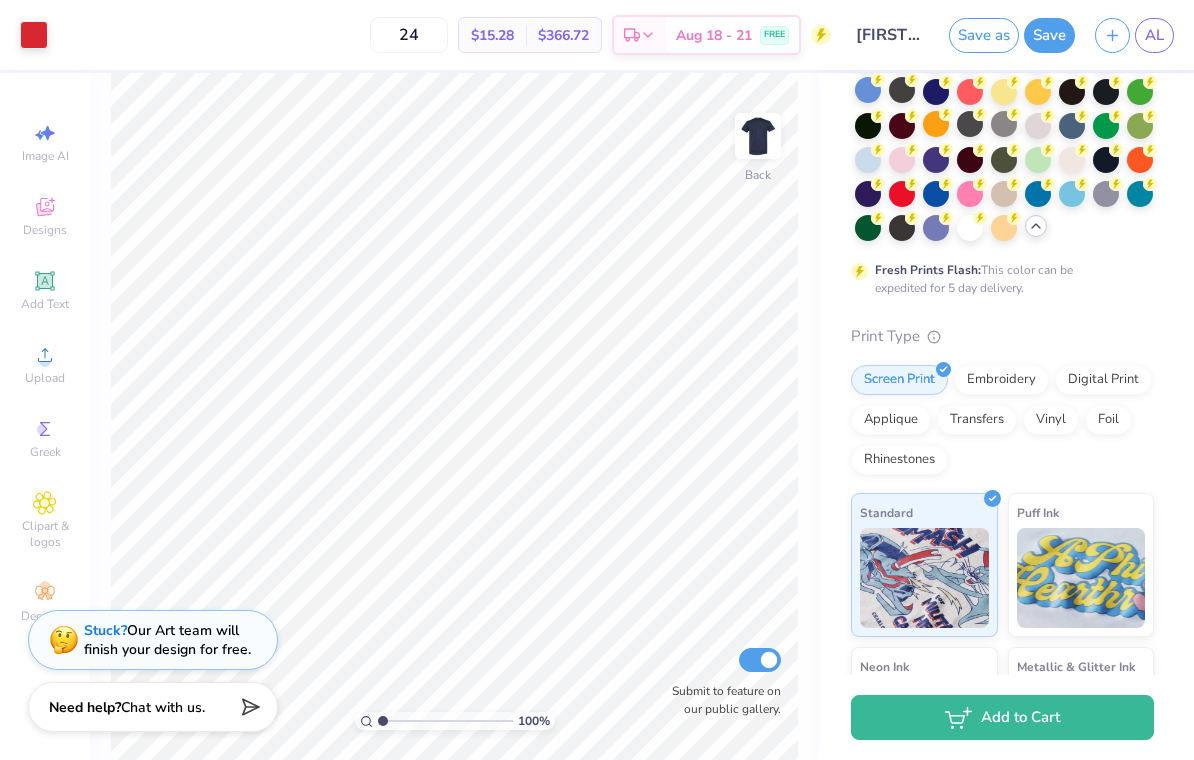 scroll, scrollTop: 181, scrollLeft: 0, axis: vertical 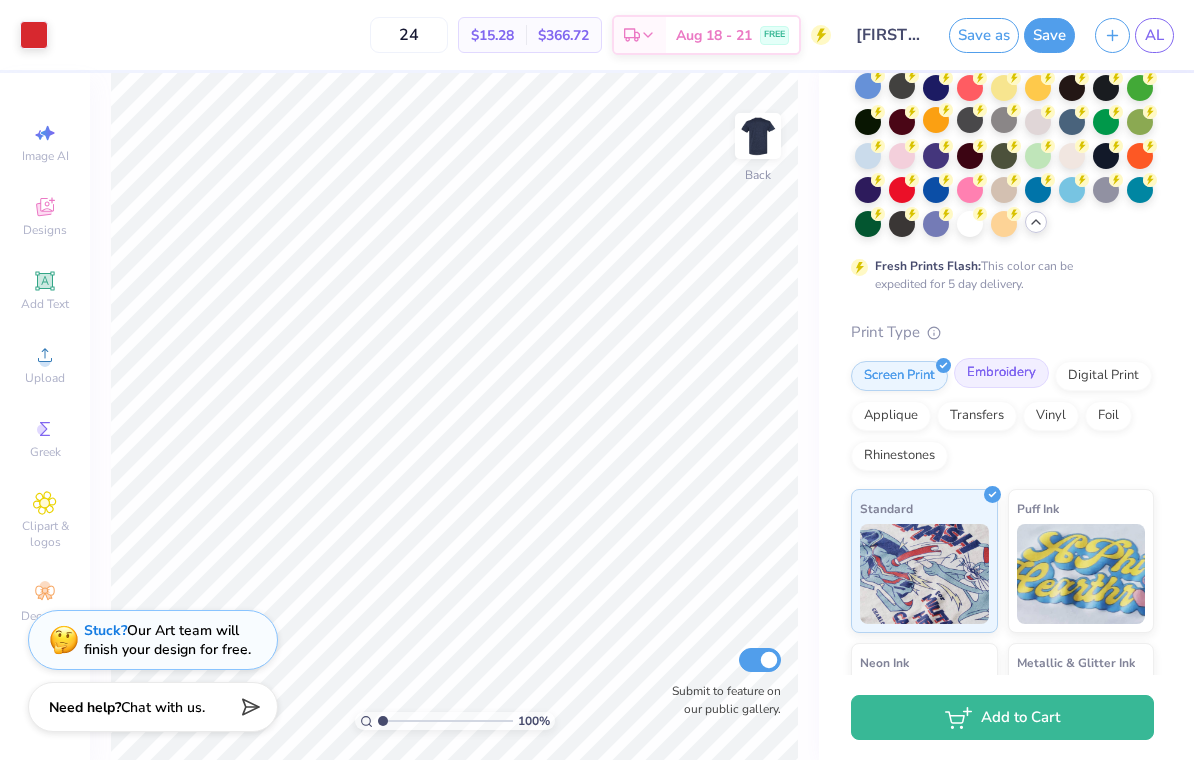 click on "Embroidery" at bounding box center (1001, 373) 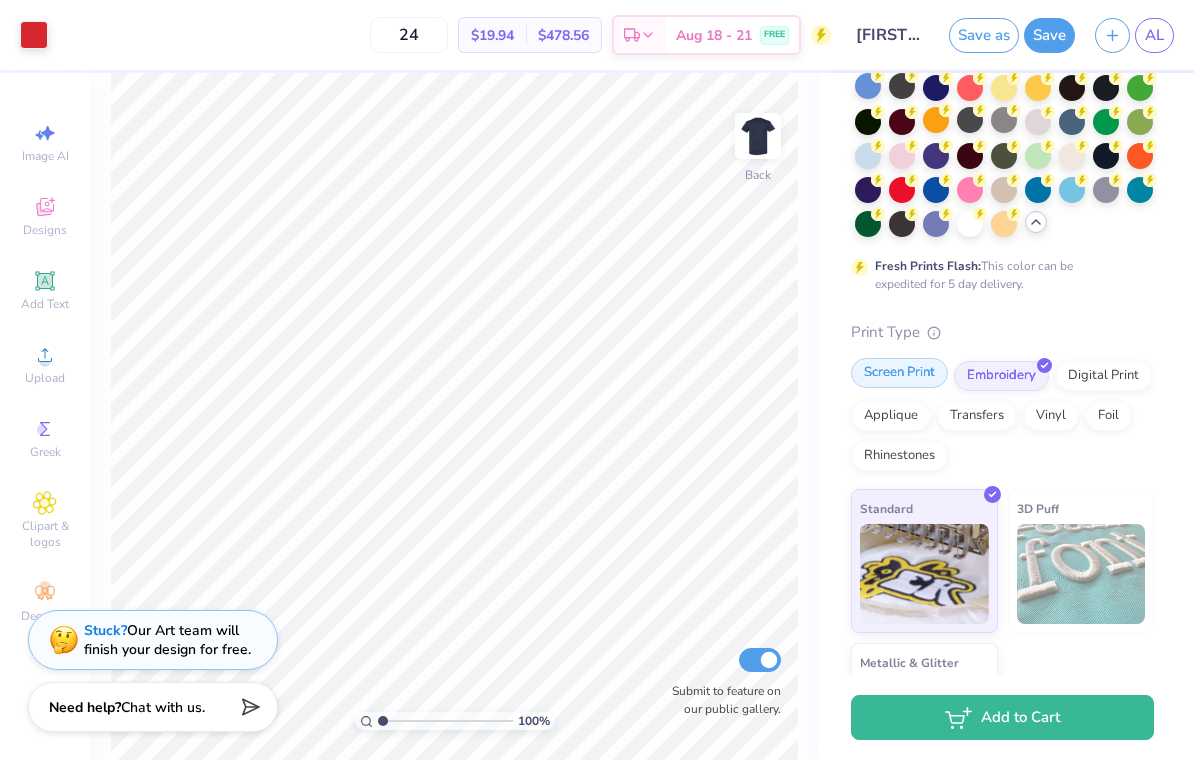click on "Screen Print" at bounding box center [899, 373] 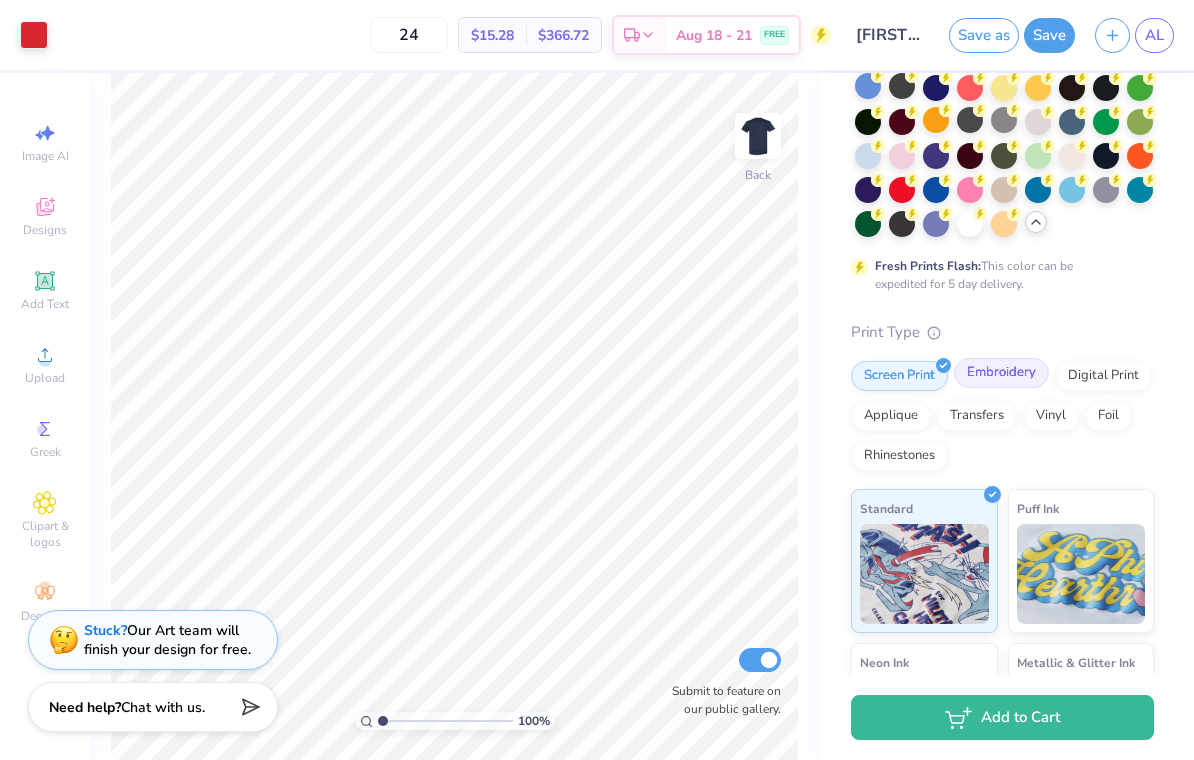 click on "Embroidery" at bounding box center [1001, 373] 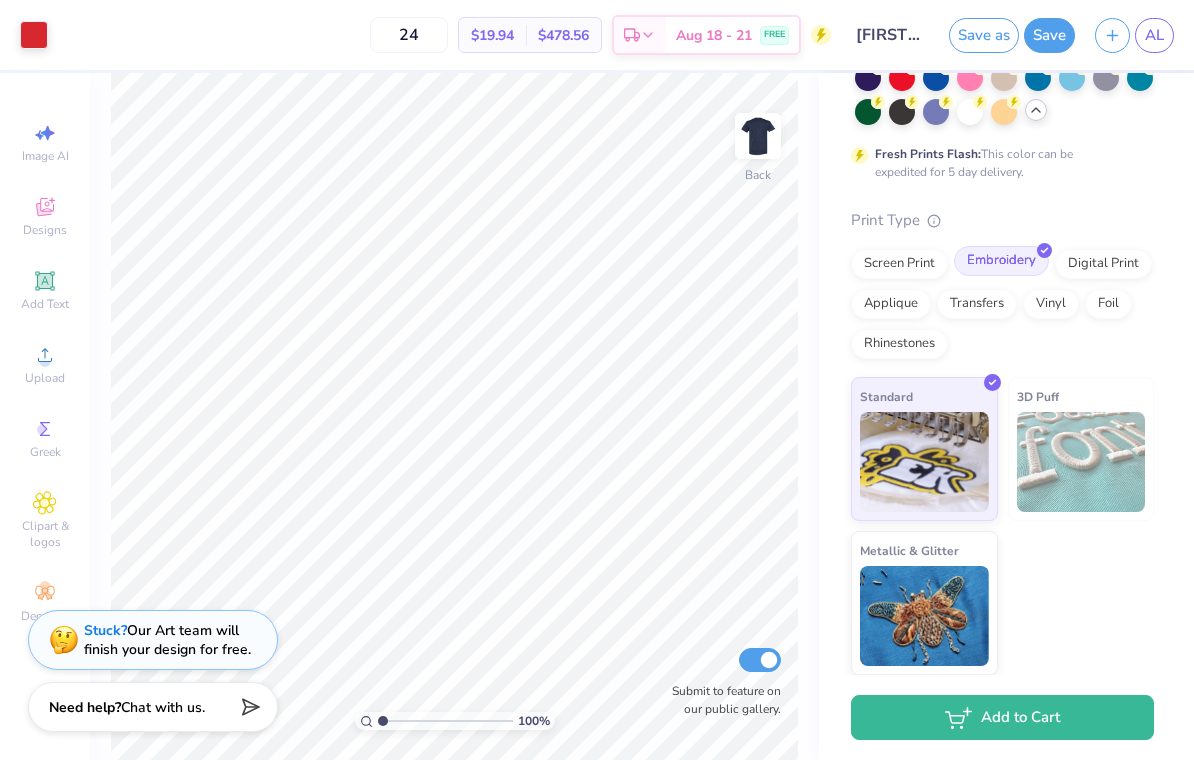 scroll, scrollTop: 292, scrollLeft: 0, axis: vertical 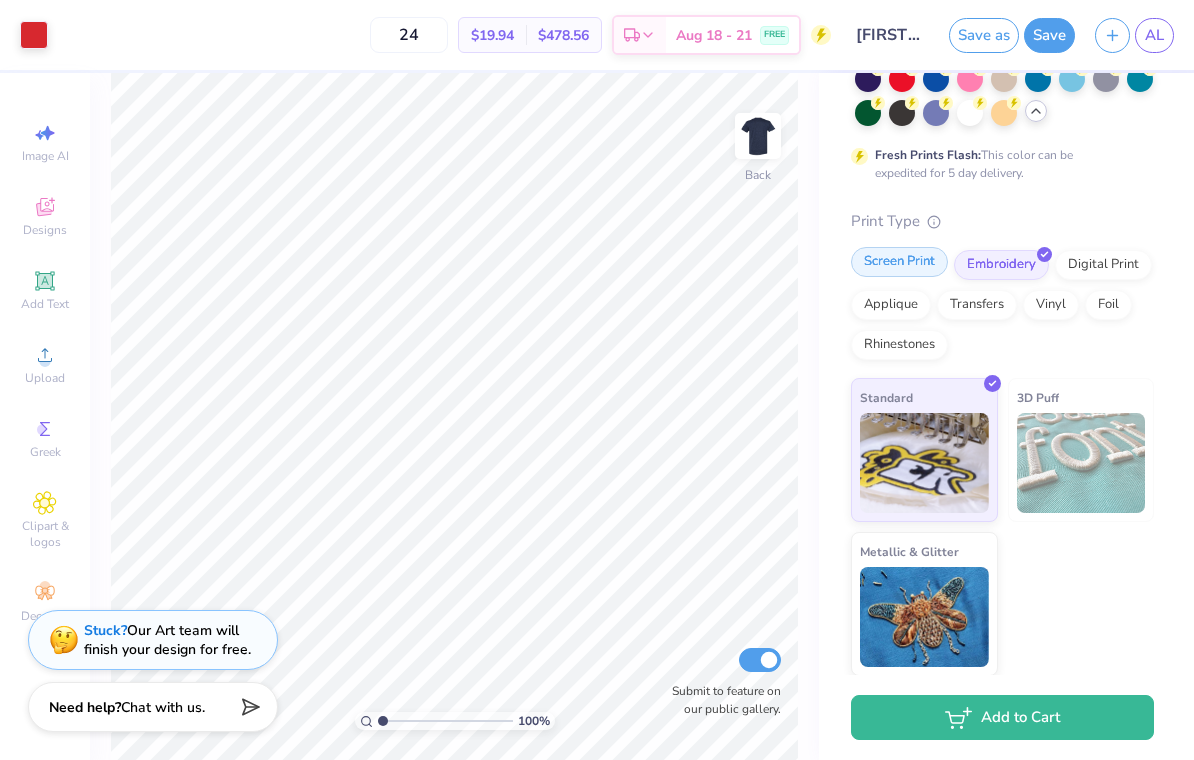 click on "Screen Print" at bounding box center [899, 262] 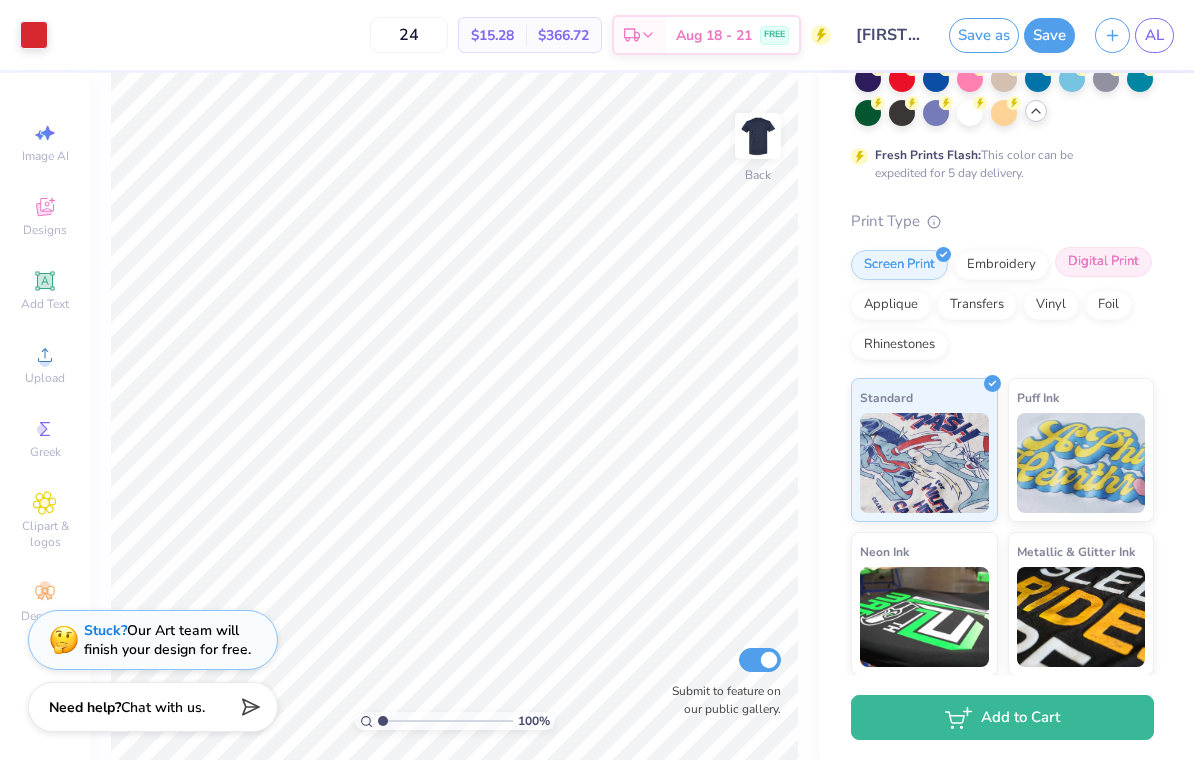 click on "Digital Print" at bounding box center (1103, 262) 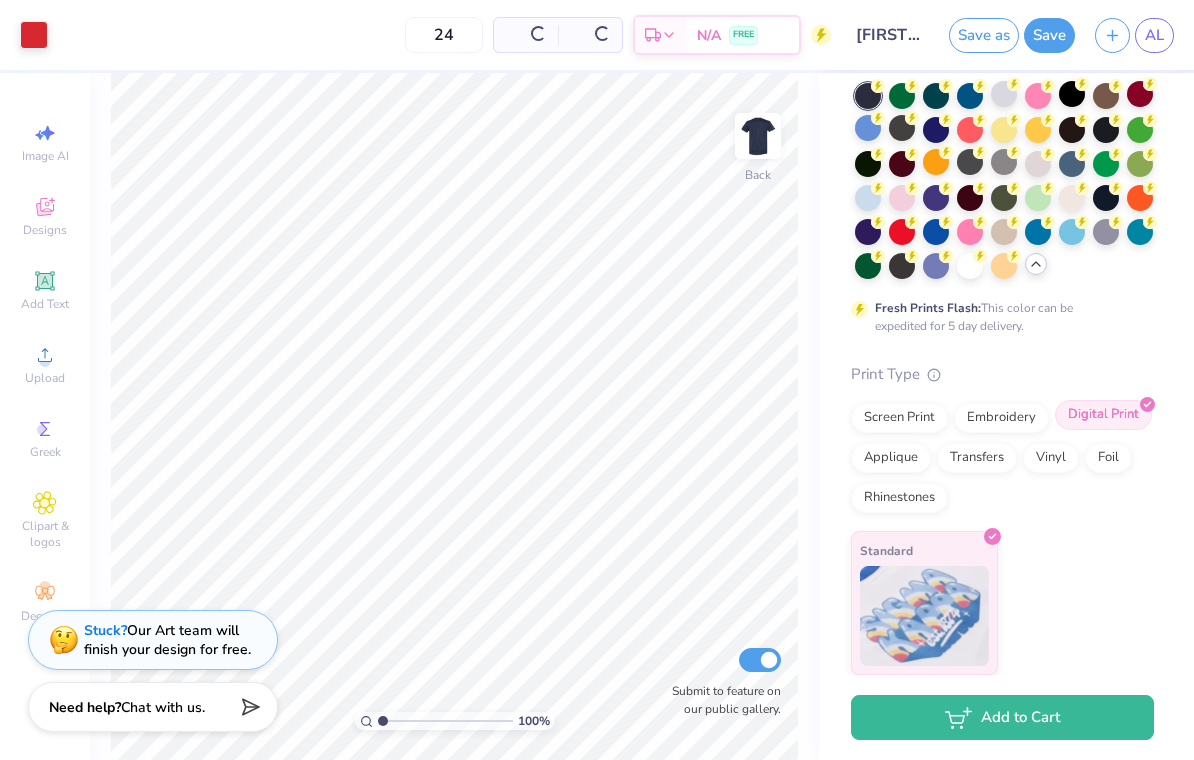 scroll, scrollTop: 138, scrollLeft: 0, axis: vertical 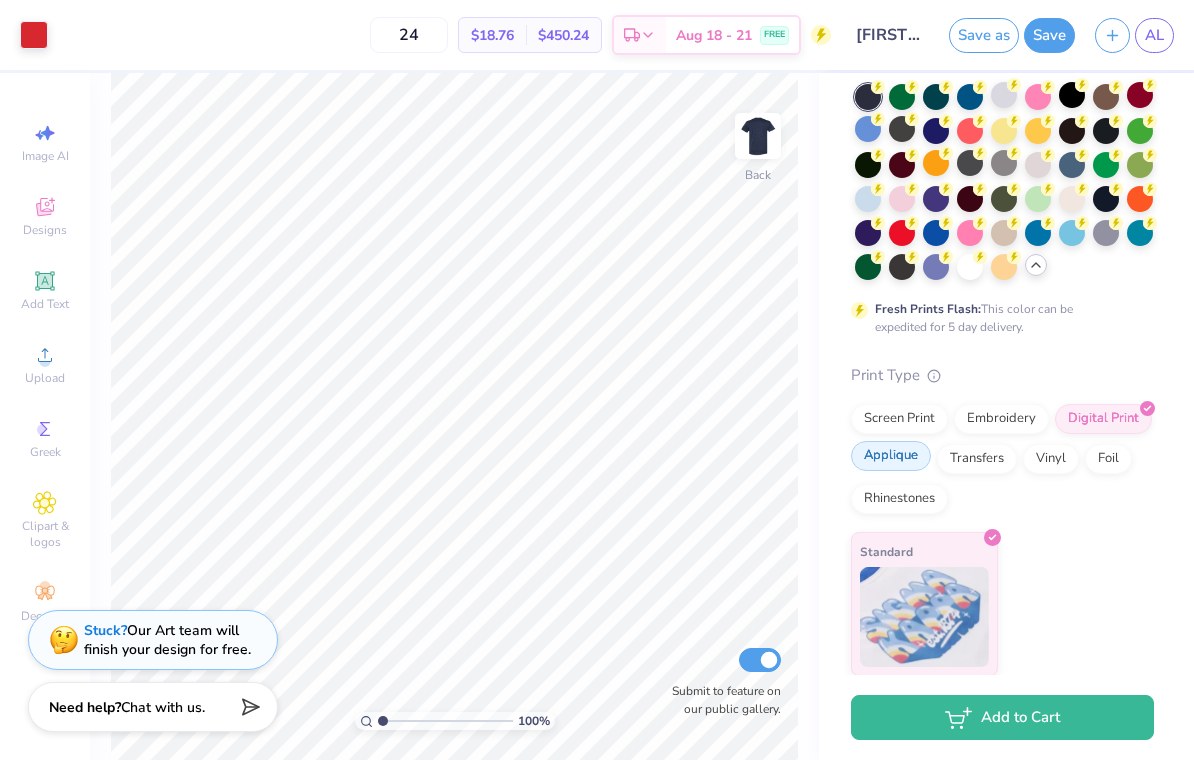 click on "Applique" at bounding box center [891, 456] 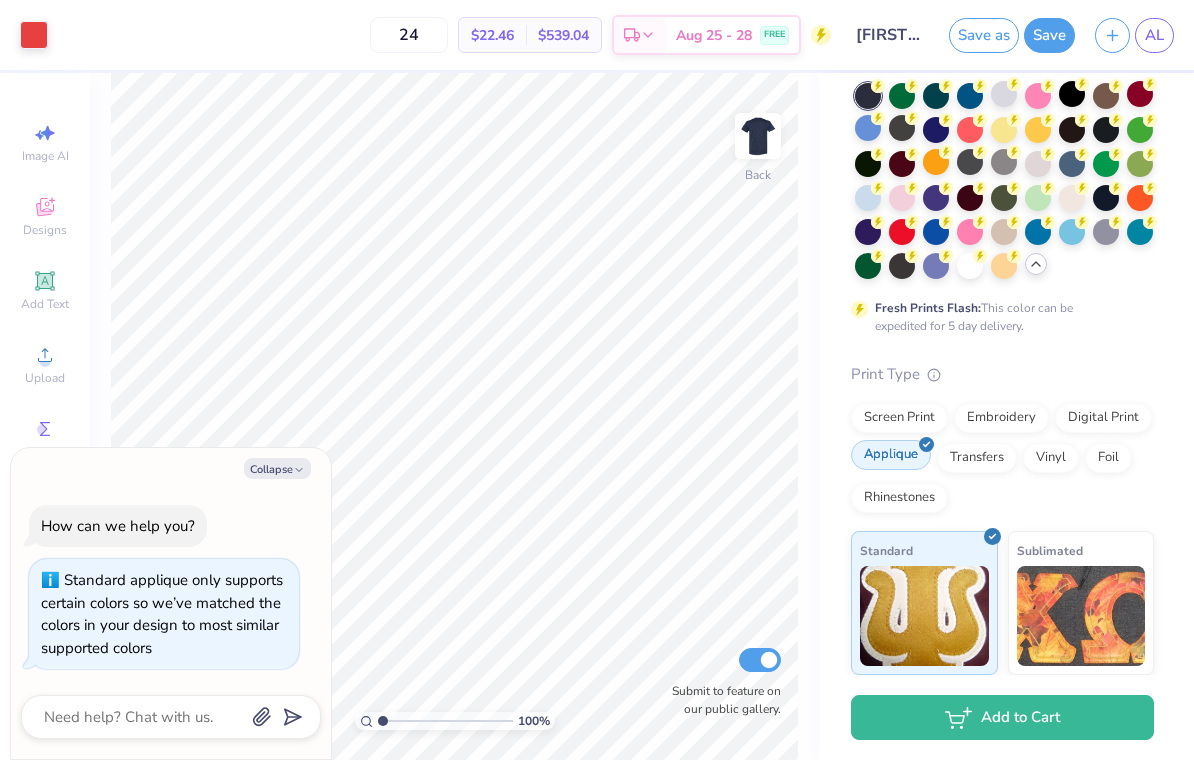 scroll, scrollTop: 138, scrollLeft: 0, axis: vertical 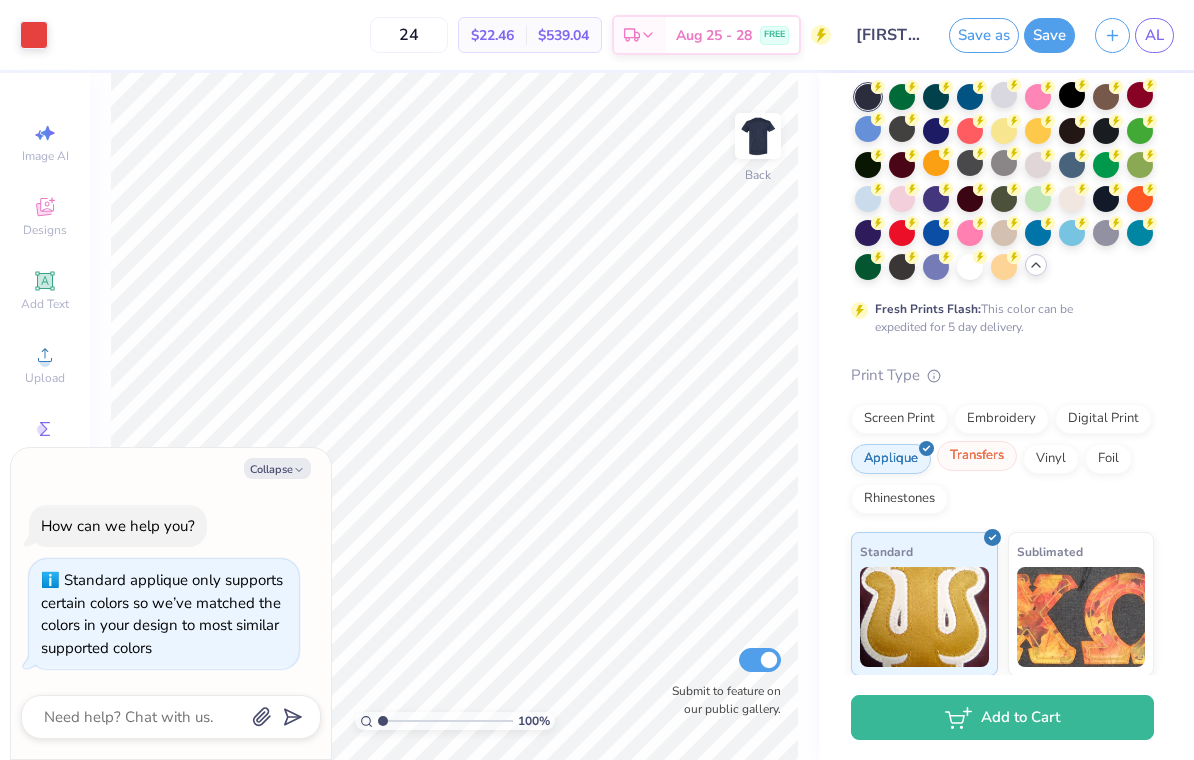 click on "Transfers" at bounding box center [977, 456] 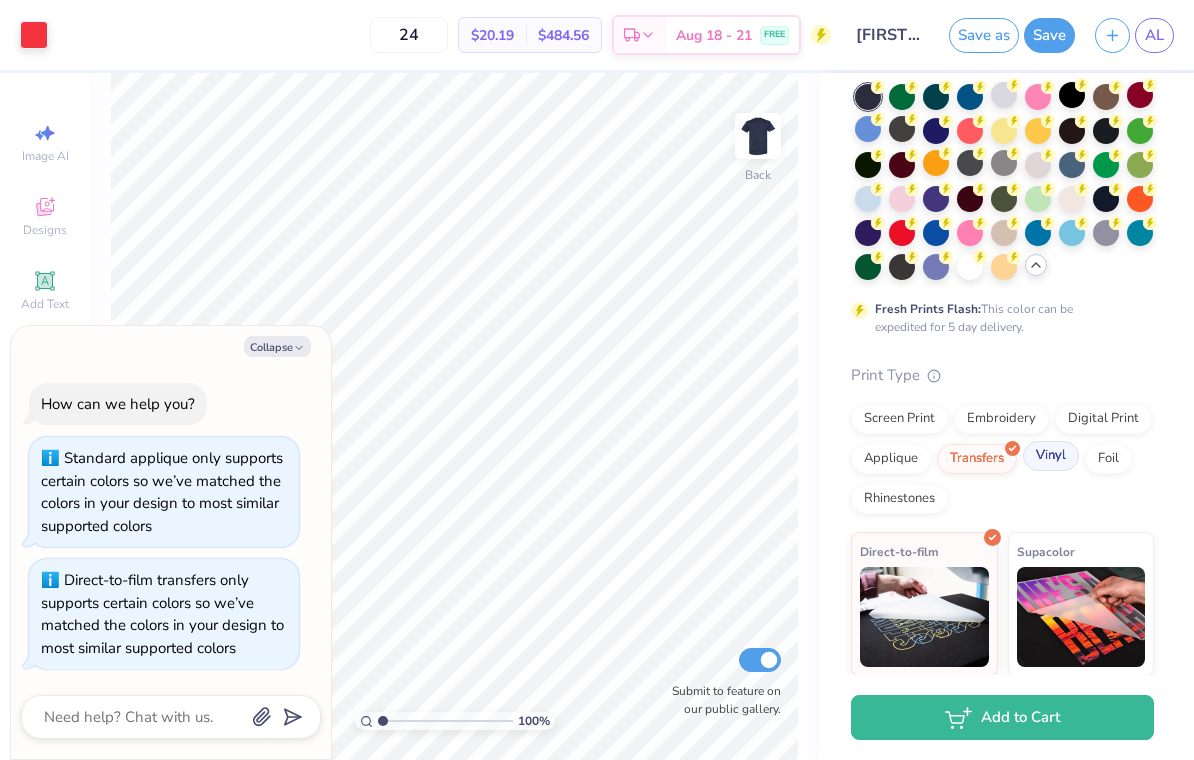 click on "Vinyl" at bounding box center [1051, 456] 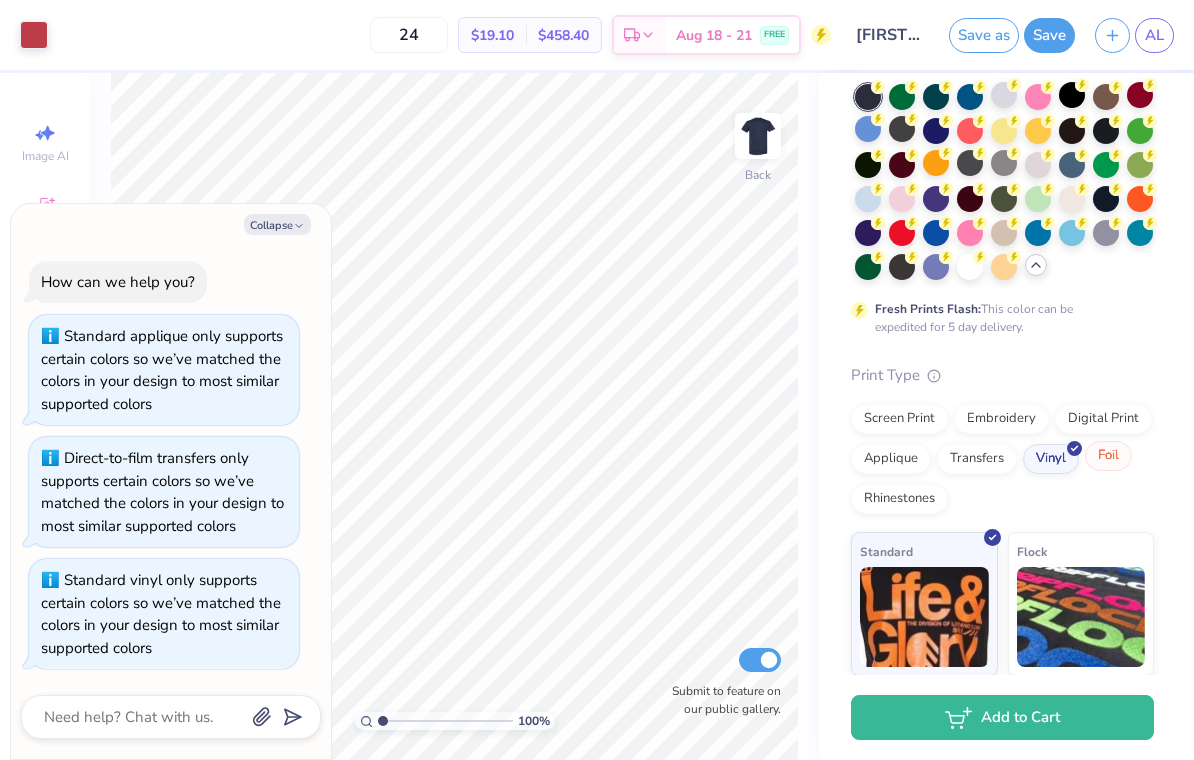 click on "Foil" at bounding box center (1108, 456) 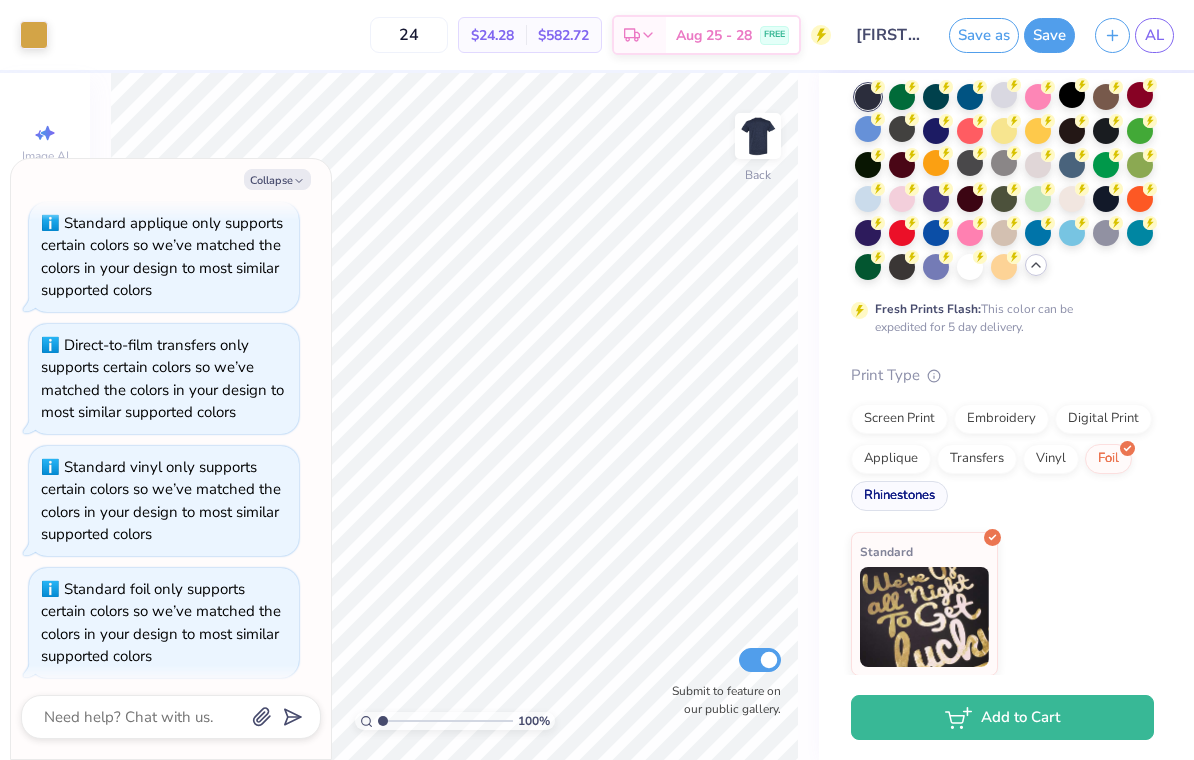 click on "Rhinestones" at bounding box center (899, 496) 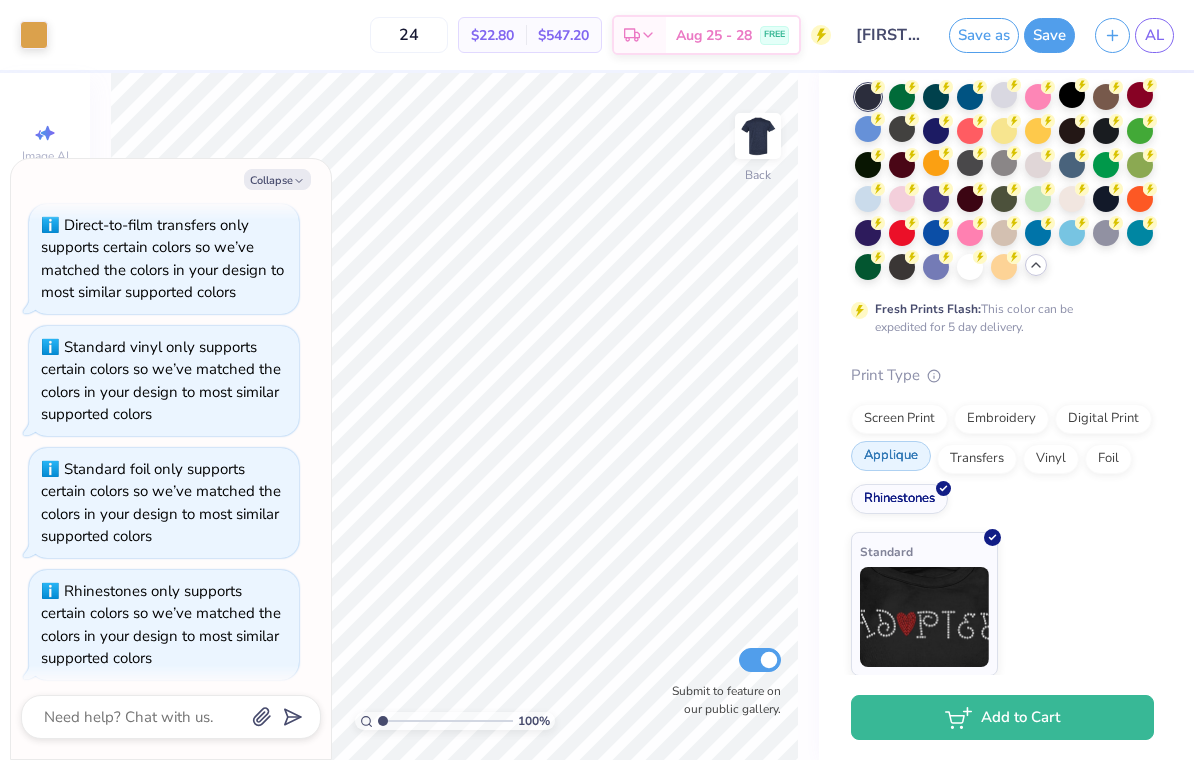 click on "Applique" at bounding box center (891, 456) 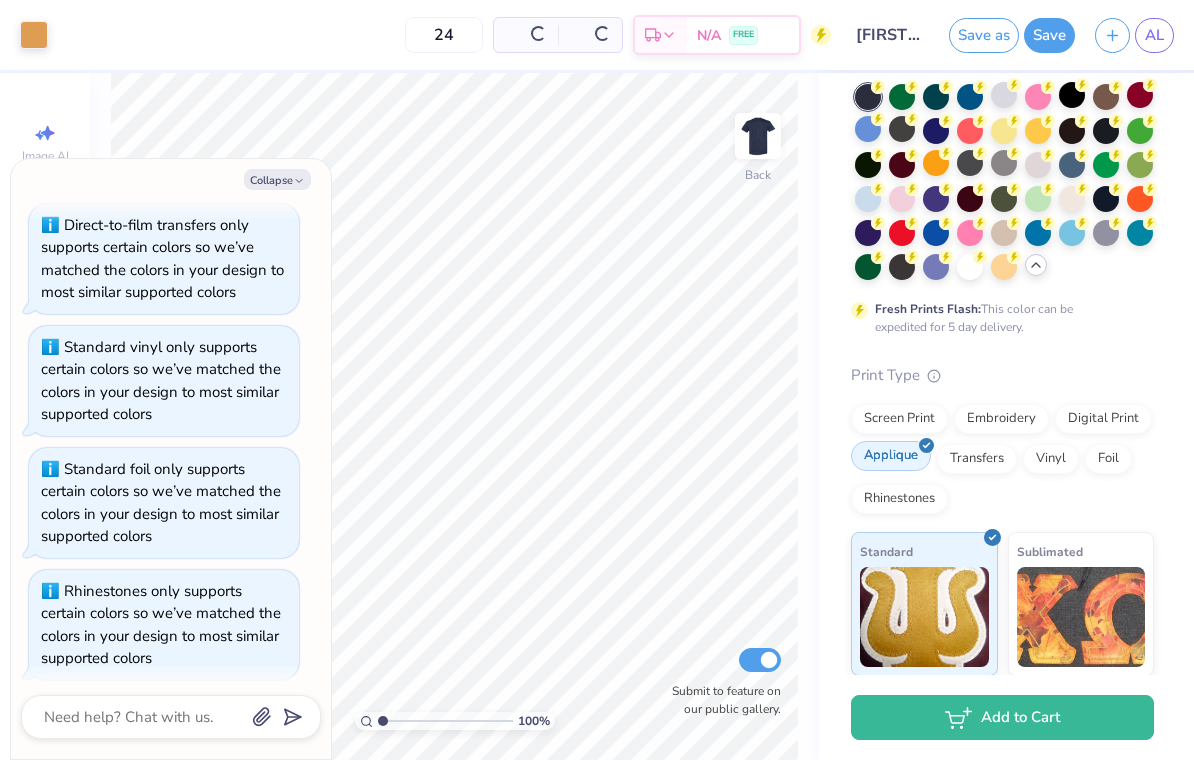 scroll, scrollTop: 309, scrollLeft: 0, axis: vertical 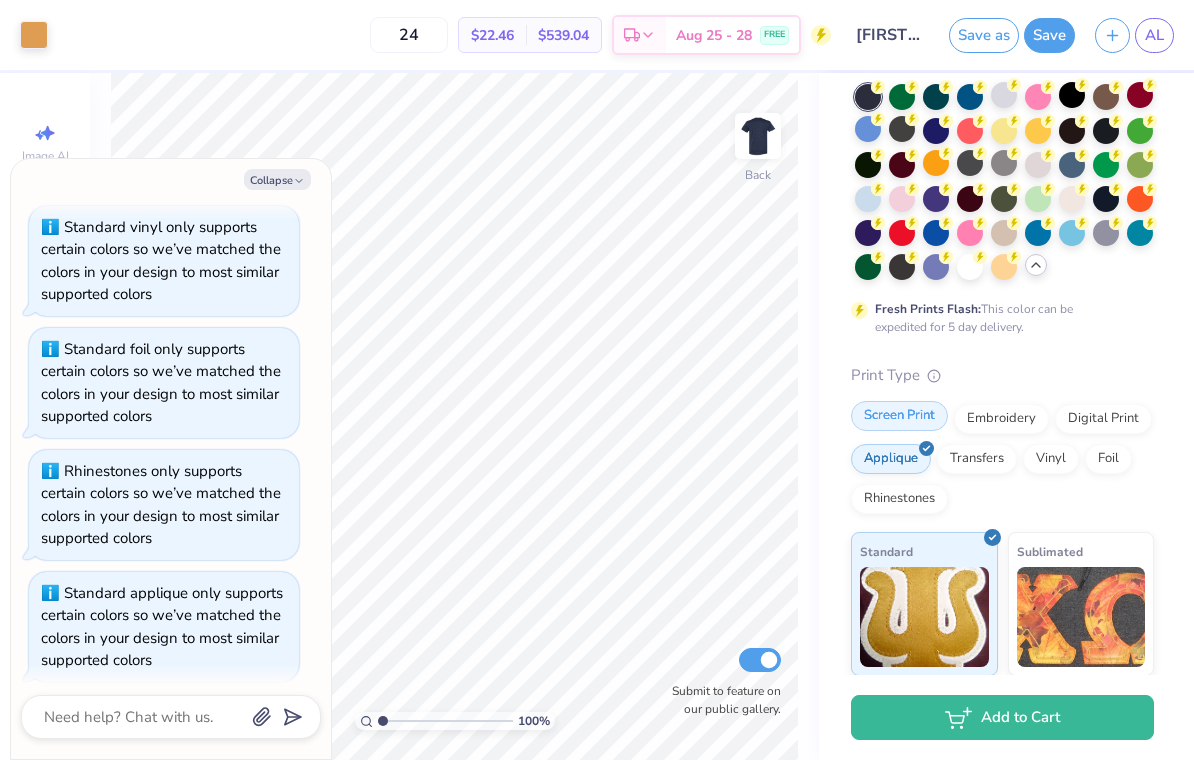 click 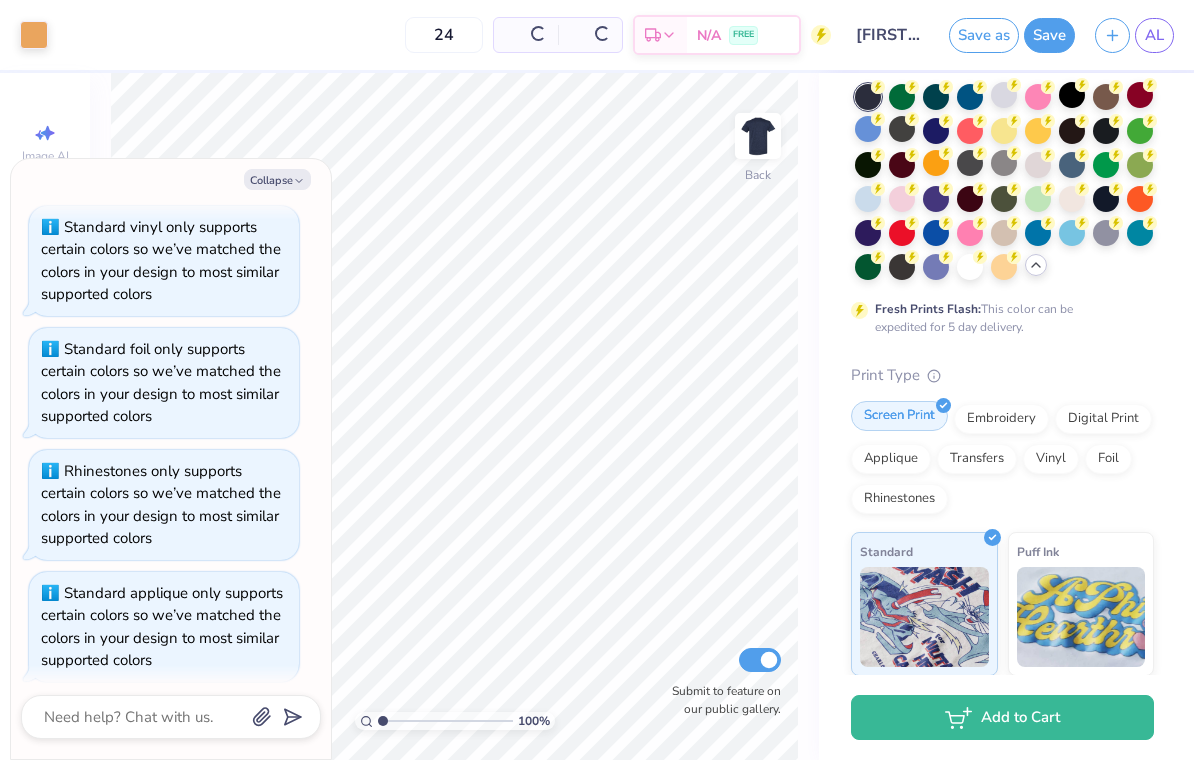 scroll, scrollTop: 429, scrollLeft: 0, axis: vertical 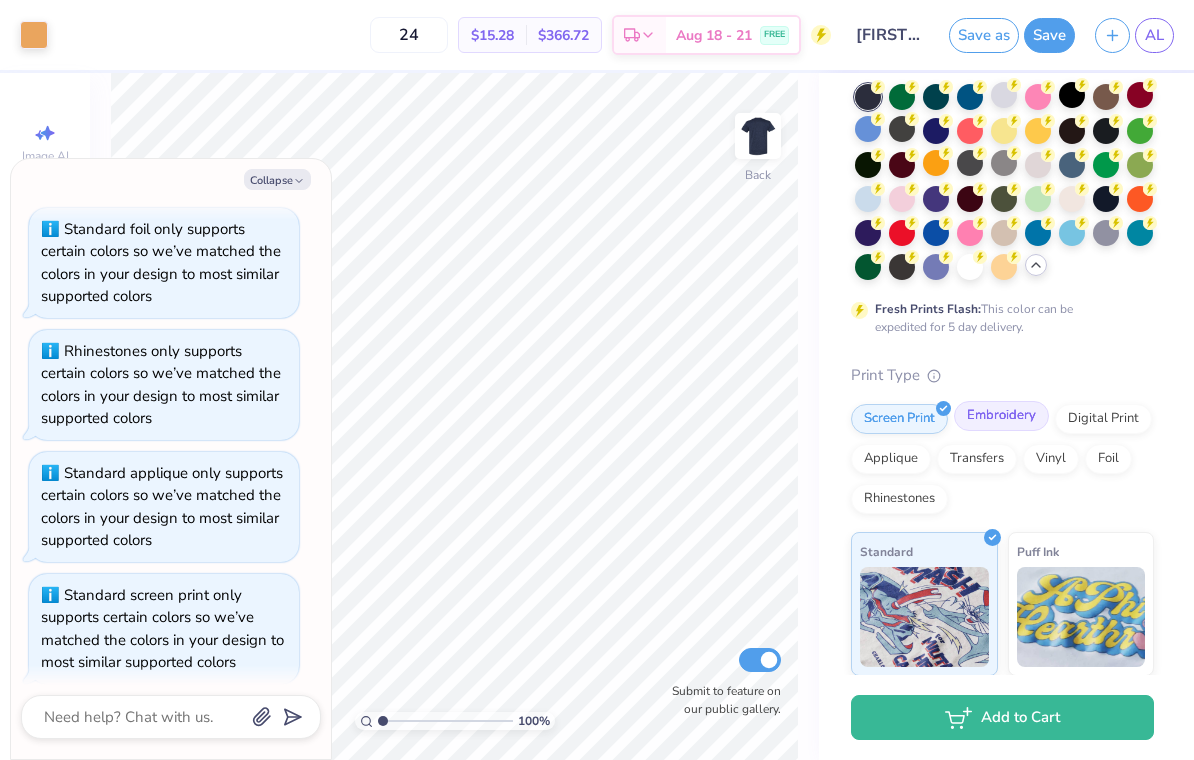 click on "Embroidery" at bounding box center [1001, 416] 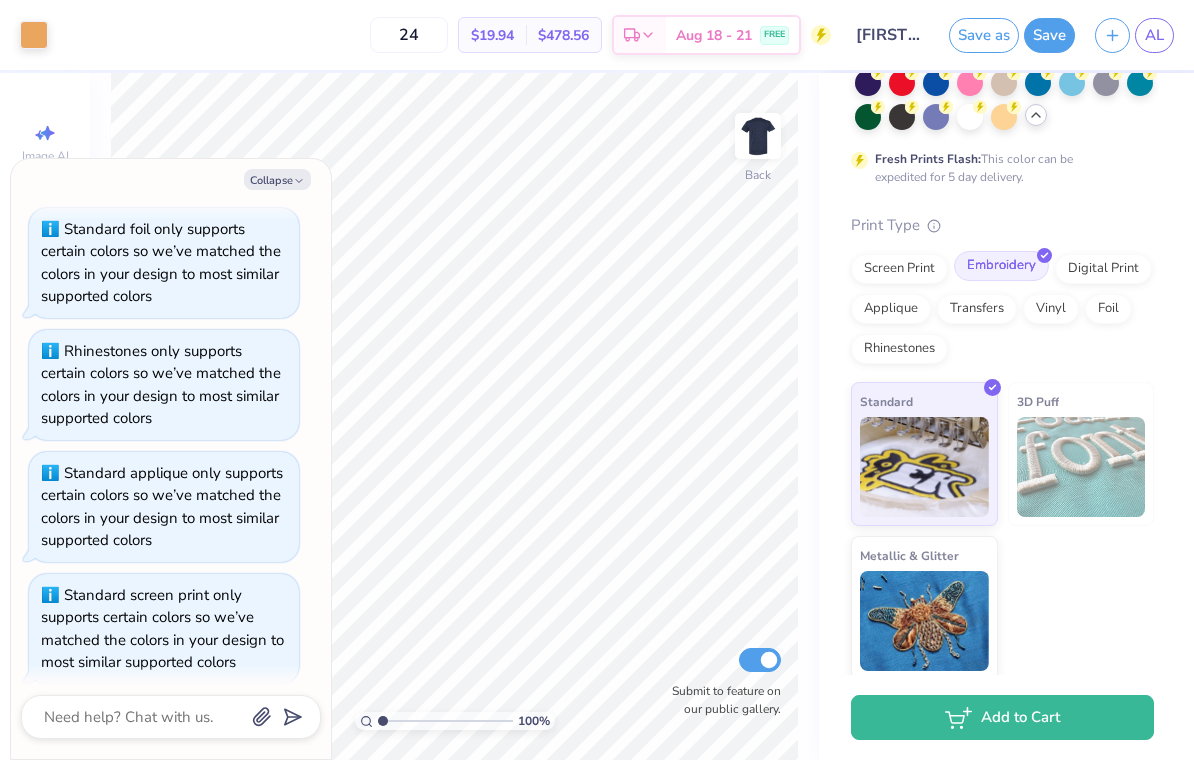 scroll, scrollTop: 291, scrollLeft: 0, axis: vertical 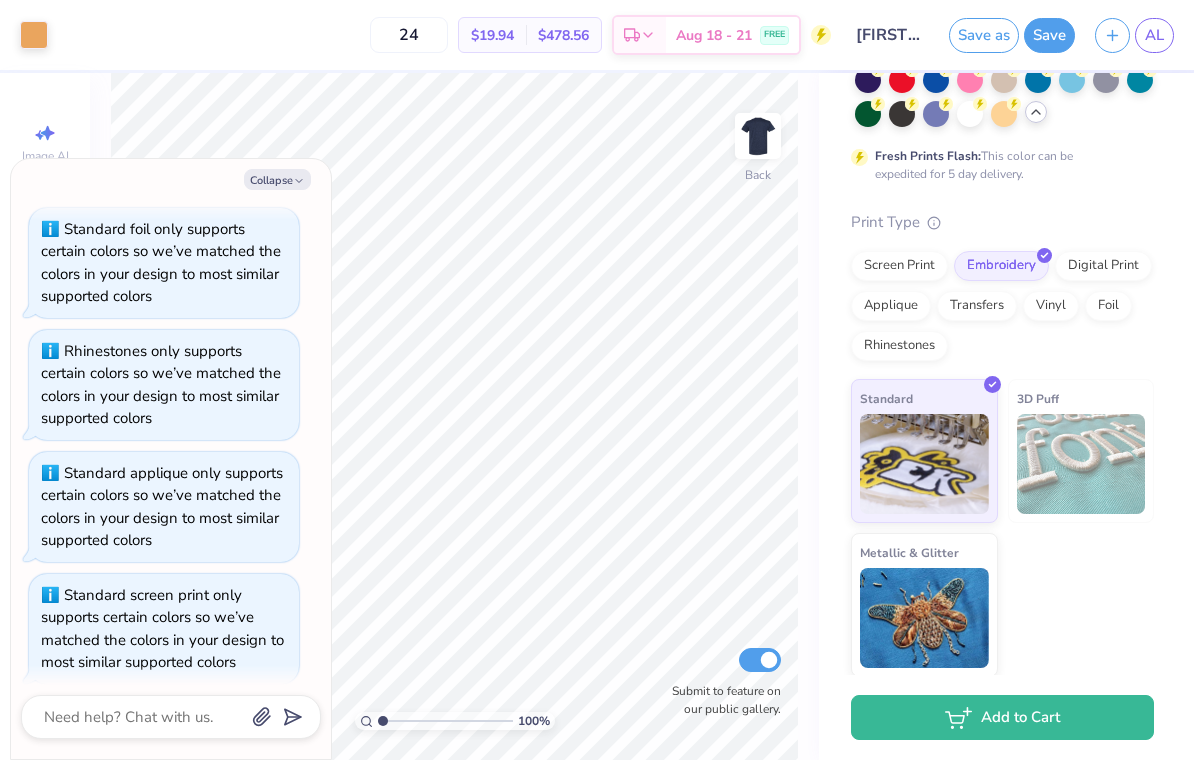 click on "# 504902A Original Proof Gildan Adult Heavy Cotton T-Shirt Gildan # G500 Minimum Order:  24 +   Fresh Prints Flash:  This color can be expedited for 5 day delivery. Print Type Screen Print Embroidery Digital Print Applique Transfers Vinyl Foil Rhinestones Standard 3D Puff Metallic & Glitter" at bounding box center (1006, 229) 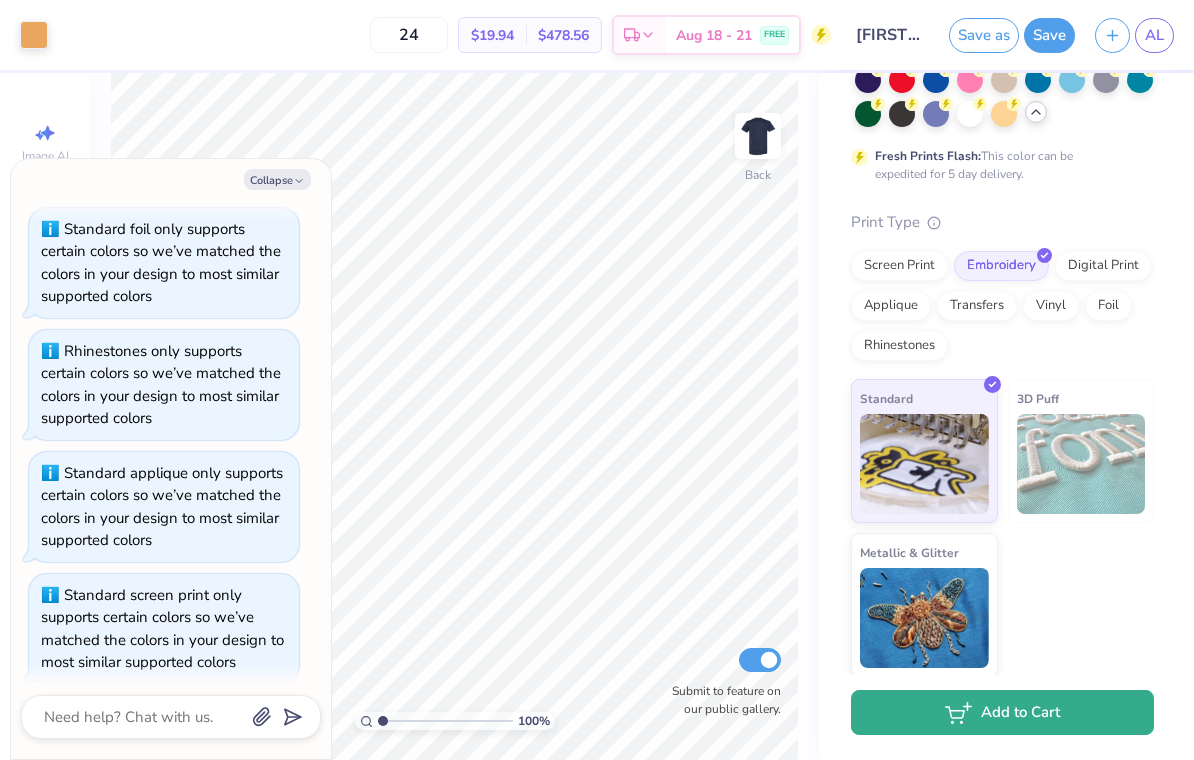 click on "Add to Cart" at bounding box center (1002, 712) 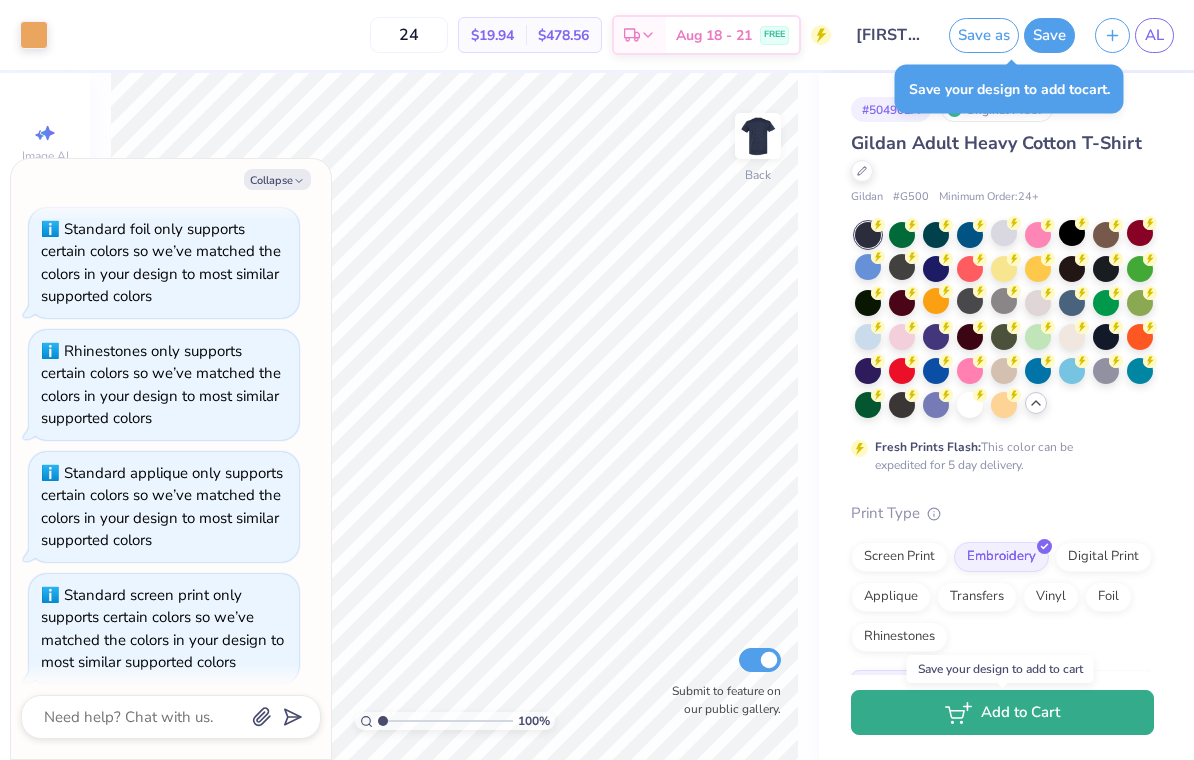 scroll, scrollTop: 0, scrollLeft: 0, axis: both 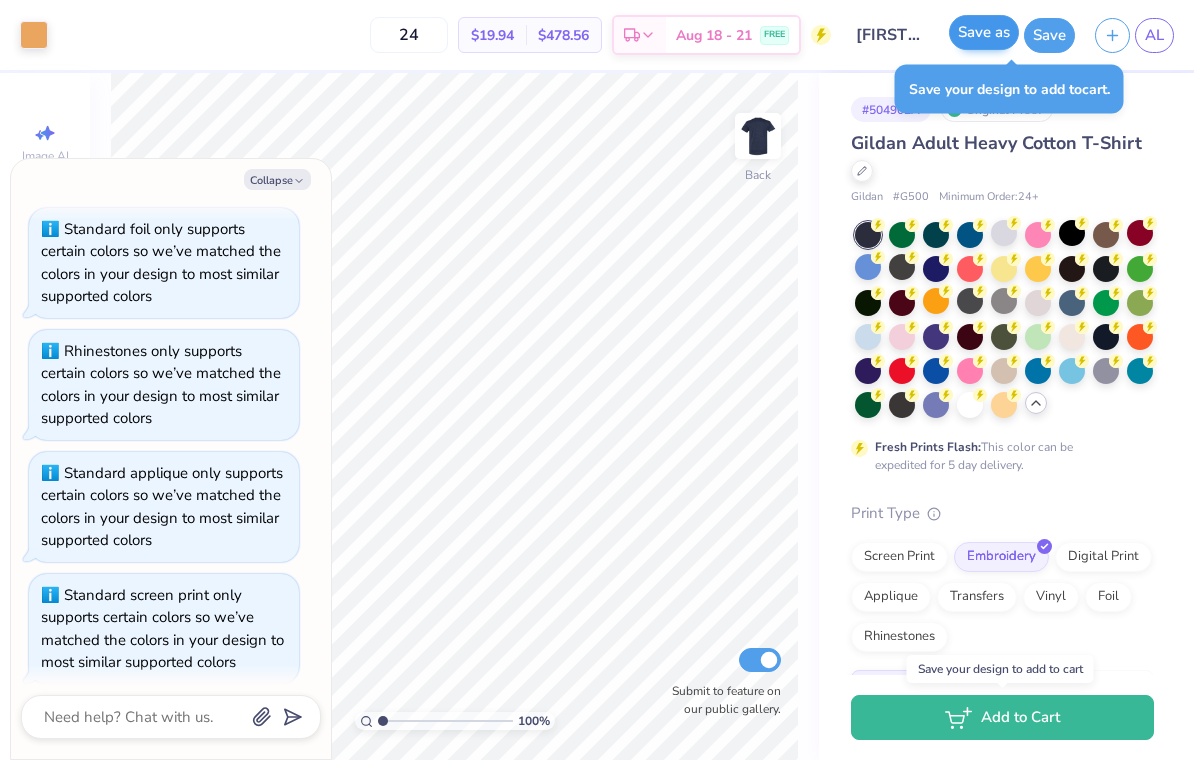 click on "Save as" at bounding box center [984, 32] 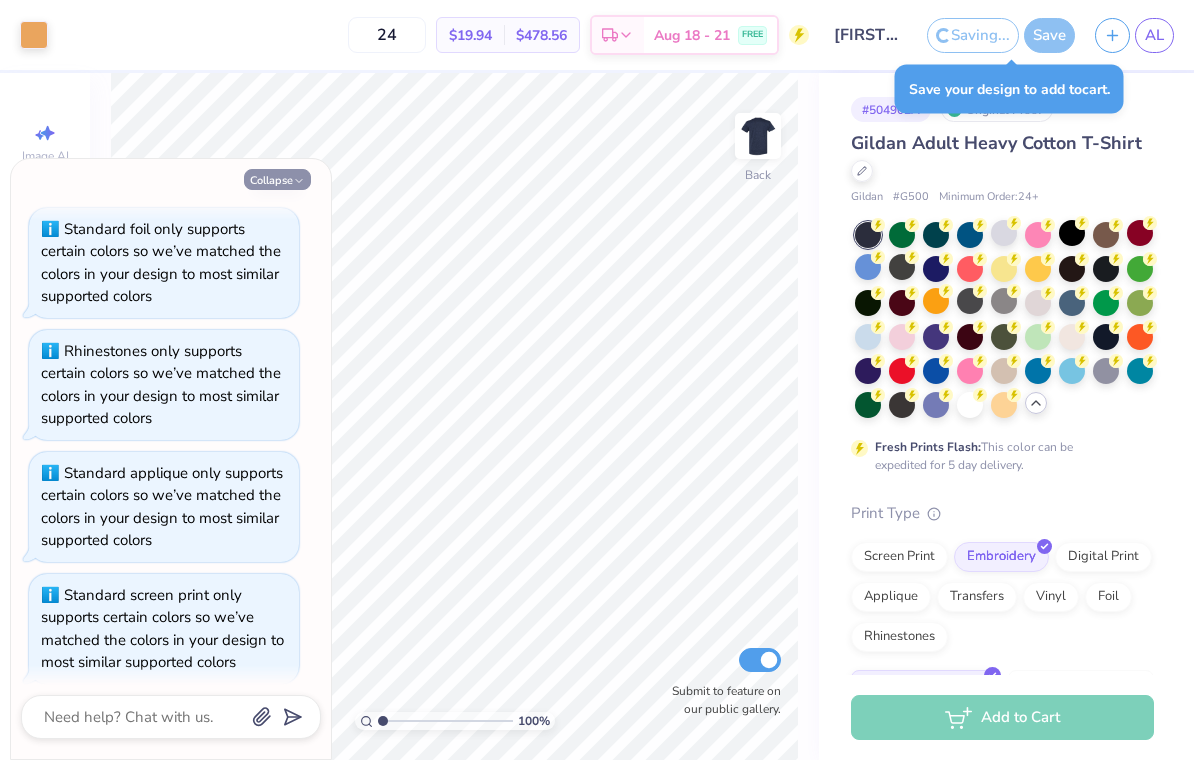 click on "Collapse" at bounding box center (277, 179) 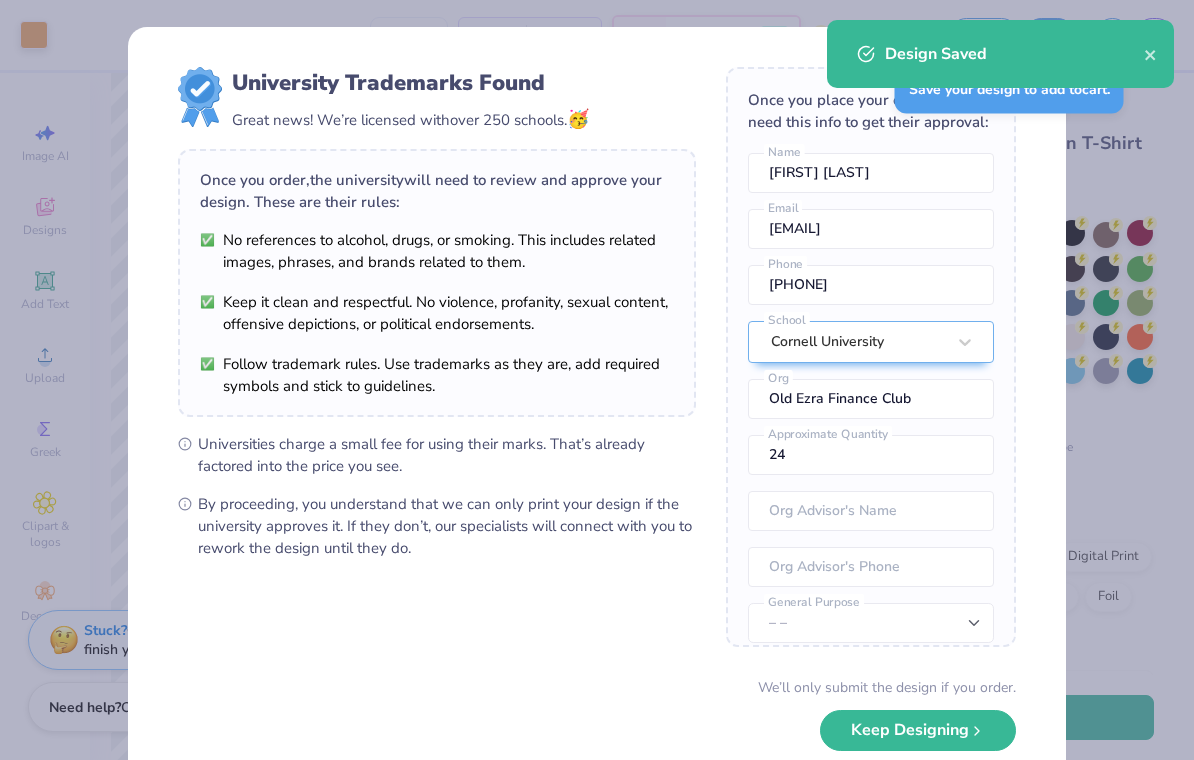 click on "Design Saved" at bounding box center [1000, 54] 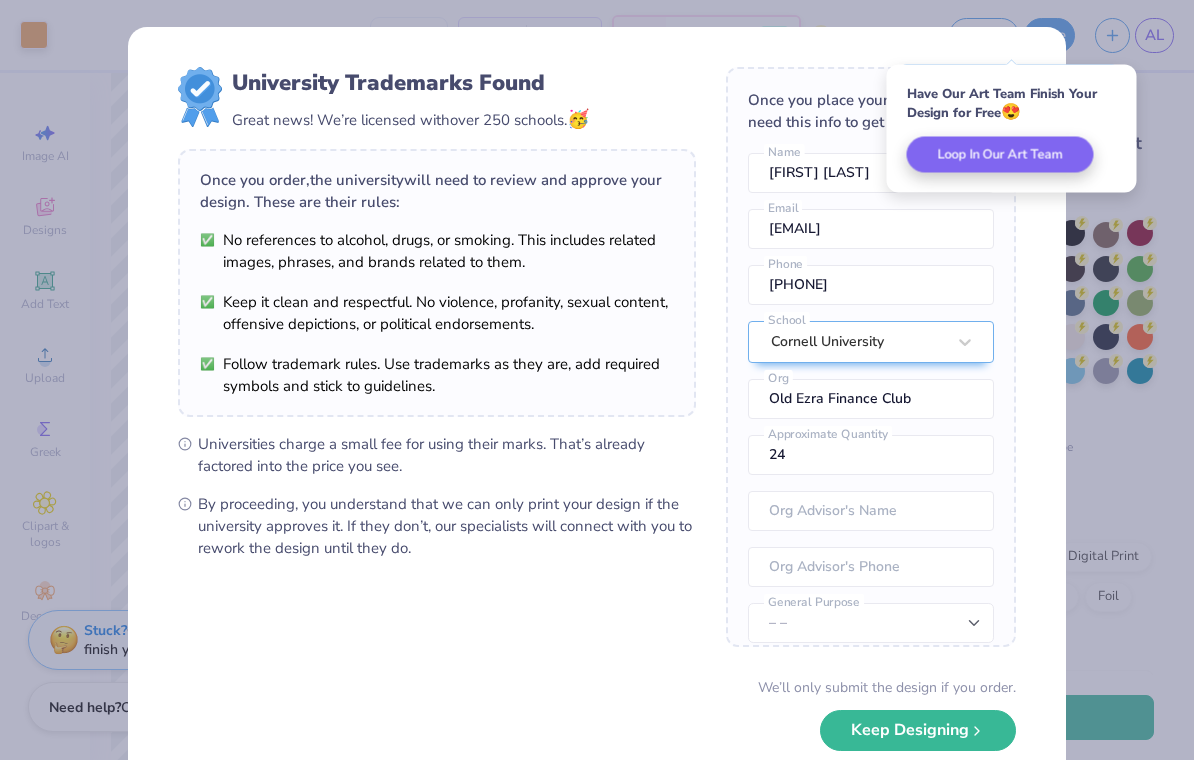 scroll, scrollTop: 0, scrollLeft: 0, axis: both 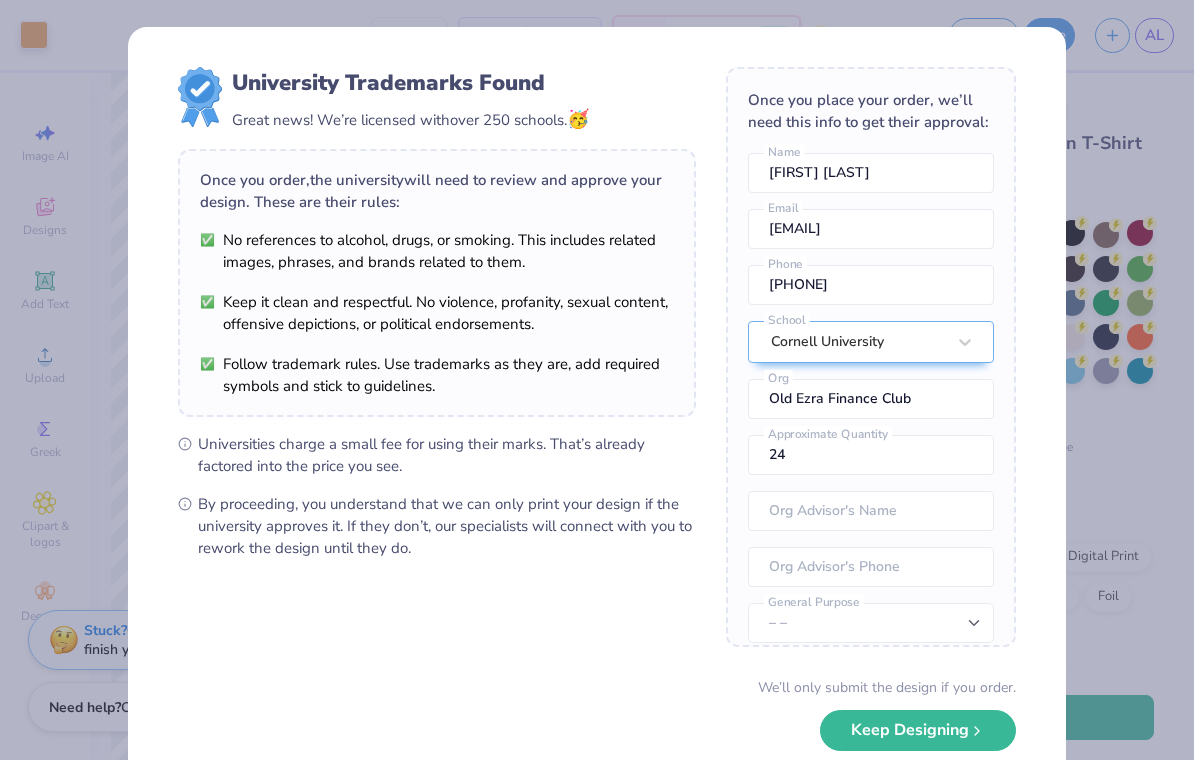 click on "University Trademarks Found Great news! We’re licensed with  over 250 schools. 🥳 Once you order,  the university  will need to review and approve your design. These are their rules: No references to alcohol, drugs, or smoking. This includes related images, phrases, and brands related to them. Keep it clean and respectful. No violence, profanity, sexual content, offensive depictions, or political endorsements. Follow trademark rules. Use trademarks as they are, add required symbols and stick to guidelines. Universities charge a small fee for using their marks. That’s already factored into the price you see. By proceeding, you understand that we can only print your design if the university approves it. If they don’t, our specialists will connect with you to rework the design until they do. Once you place your order, we’ll need this info to get their approval: Anne Lin Name al2585@cornell.edu Email 9000000000 Phone Cornell University School Old Ezra Finance Club Org 24 Approximate Quantity – – No" at bounding box center [597, 380] 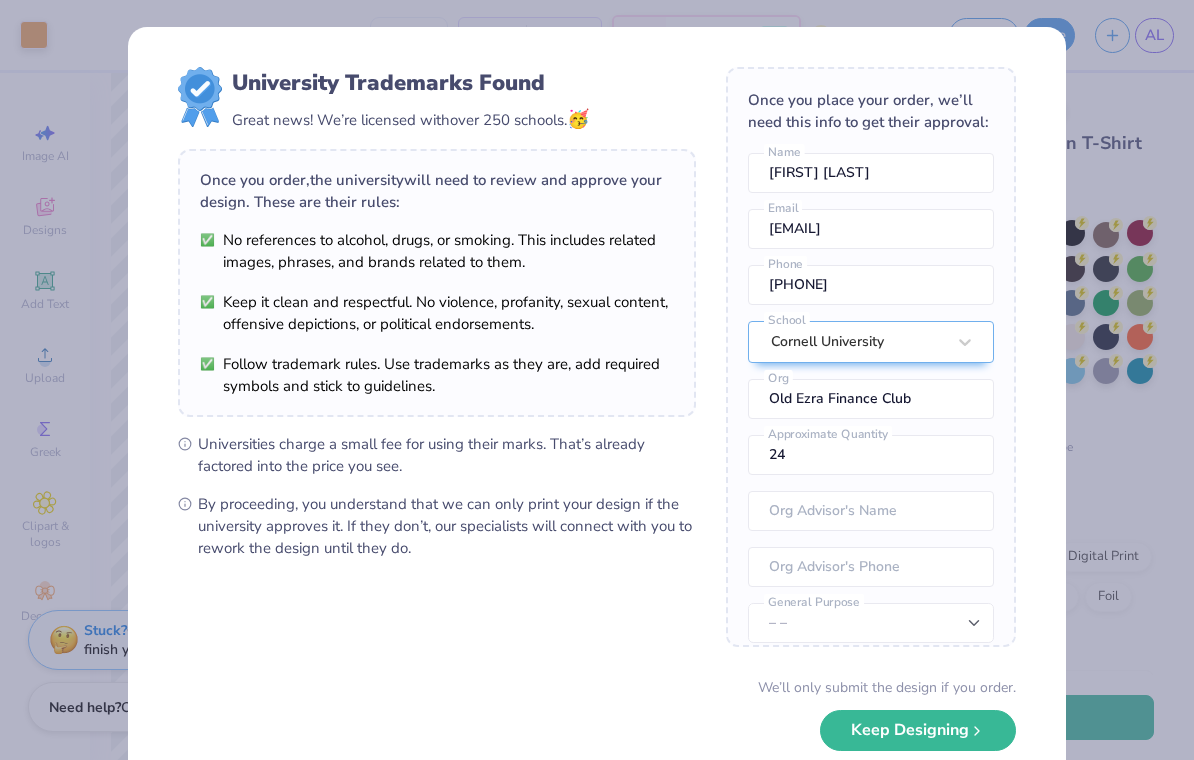 click on "University Trademarks Found Great news! We’re licensed with  over 250 schools. 🥳 Once you order,  the university  will need to review and approve your design. These are their rules: No references to alcohol, drugs, or smoking. This includes related images, phrases, and brands related to them. Keep it clean and respectful. No violence, profanity, sexual content, offensive depictions, or political endorsements. Follow trademark rules. Use trademarks as they are, add required symbols and stick to guidelines. Universities charge a small fee for using their marks. That’s already factored into the price you see. By proceeding, you understand that we can only print your design if the university approves it. If they don’t, our specialists will connect with you to rework the design until they do. Once you place your order, we’ll need this info to get their approval: Anne Lin Name al2585@cornell.edu Email 9000000000 Phone Cornell University School Old Ezra Finance Club Org 24 Approximate Quantity – – No" at bounding box center (597, 380) 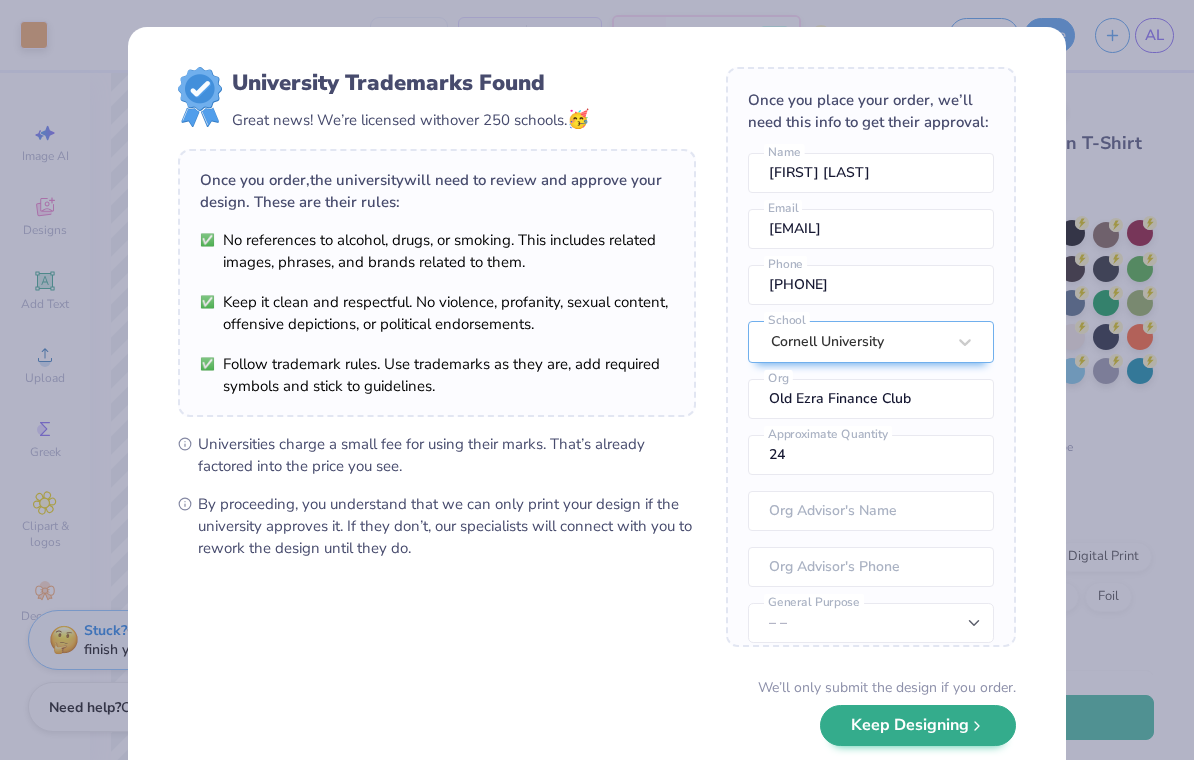 click on "Keep Designing" at bounding box center (918, 725) 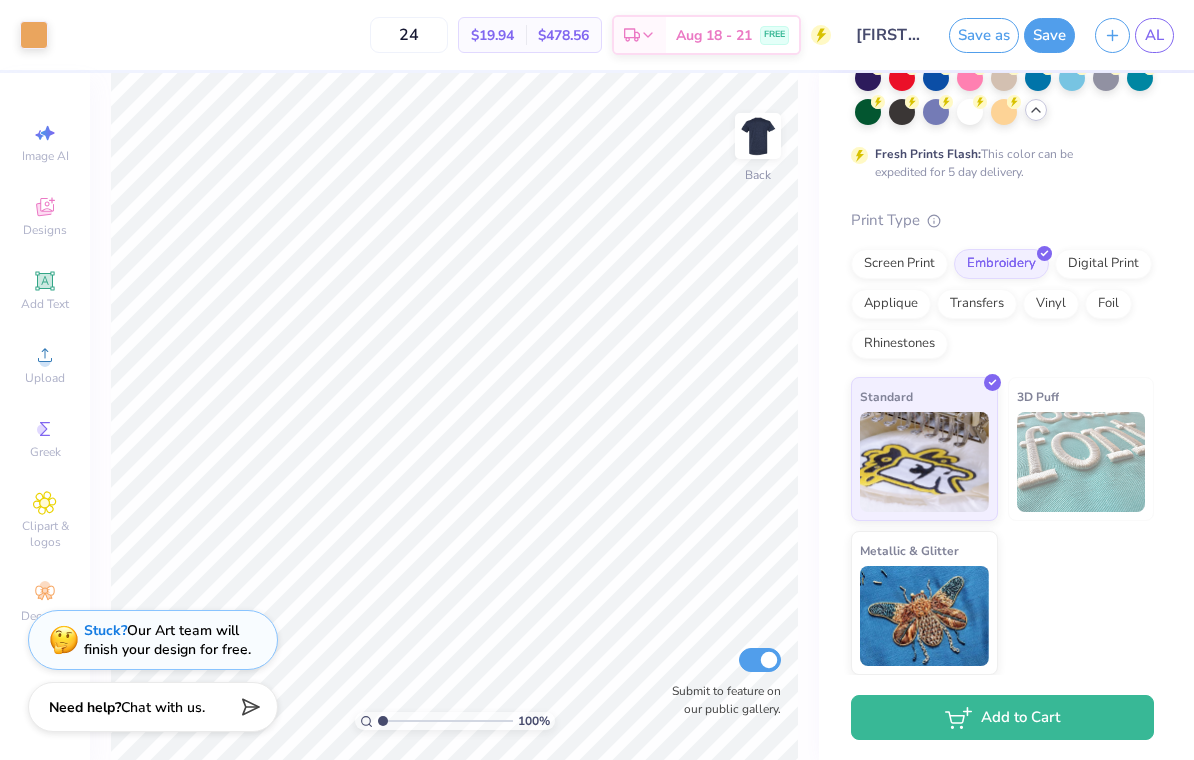 scroll, scrollTop: 292, scrollLeft: 0, axis: vertical 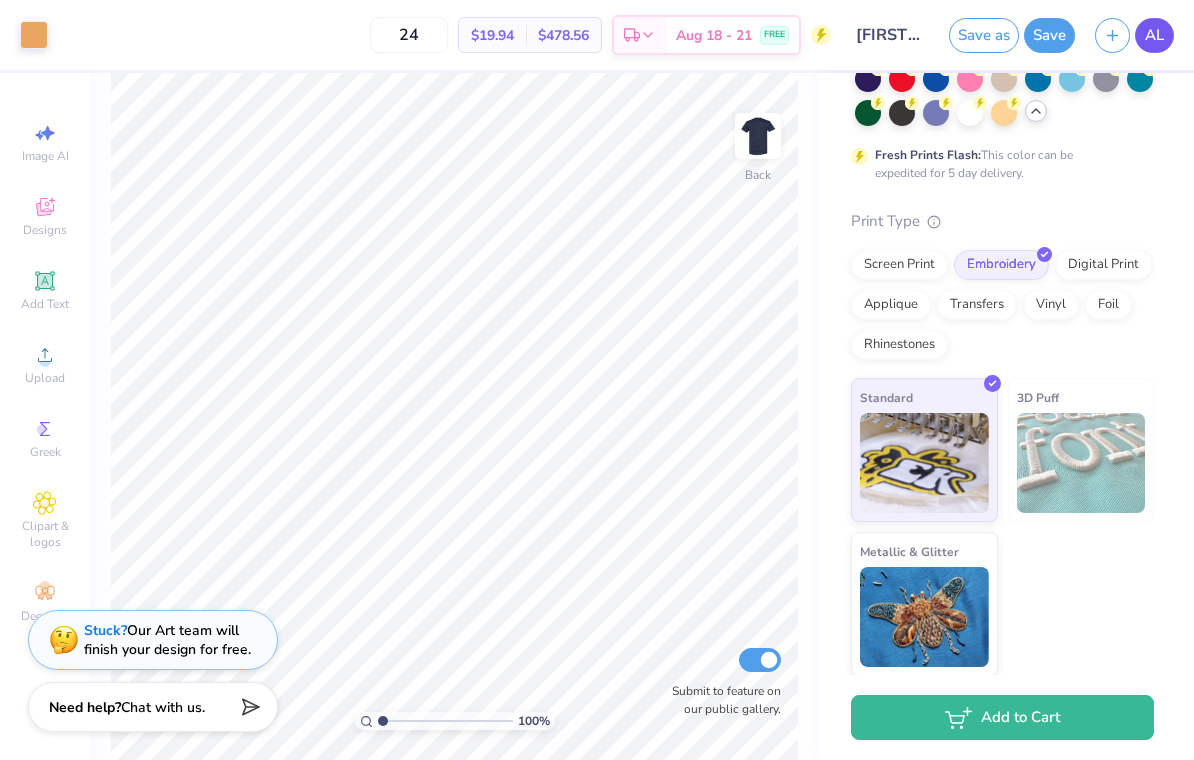 click on "AL" at bounding box center [1154, 35] 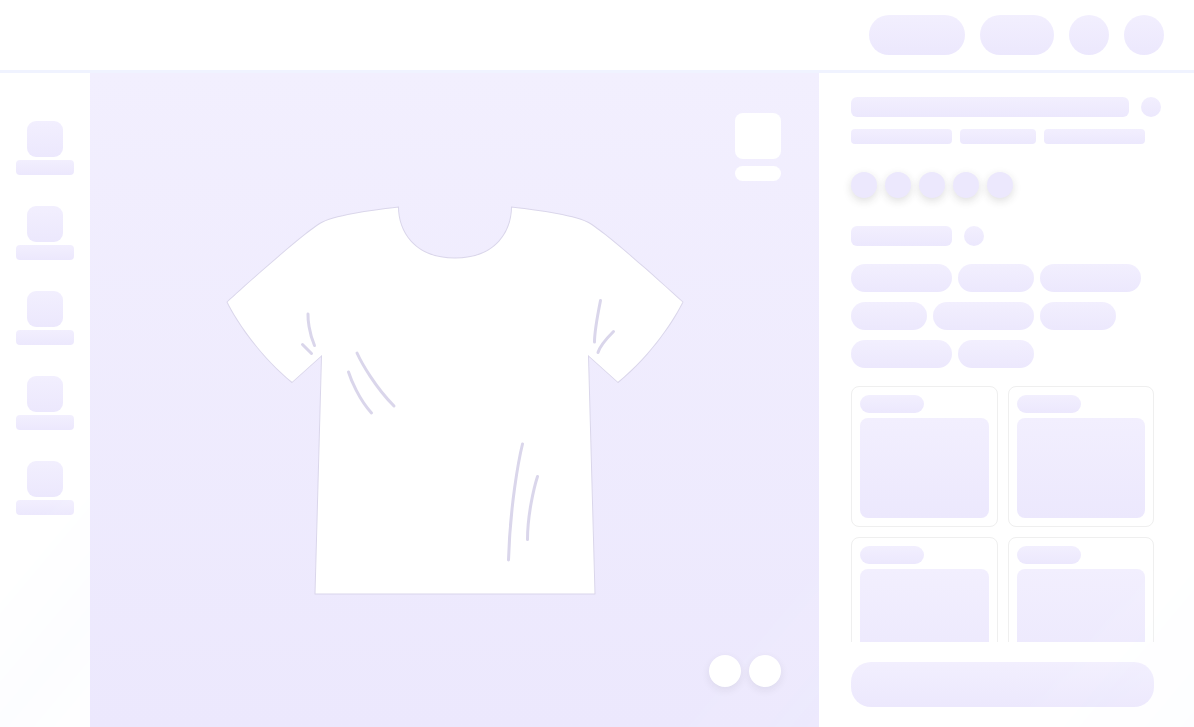 scroll, scrollTop: 0, scrollLeft: 0, axis: both 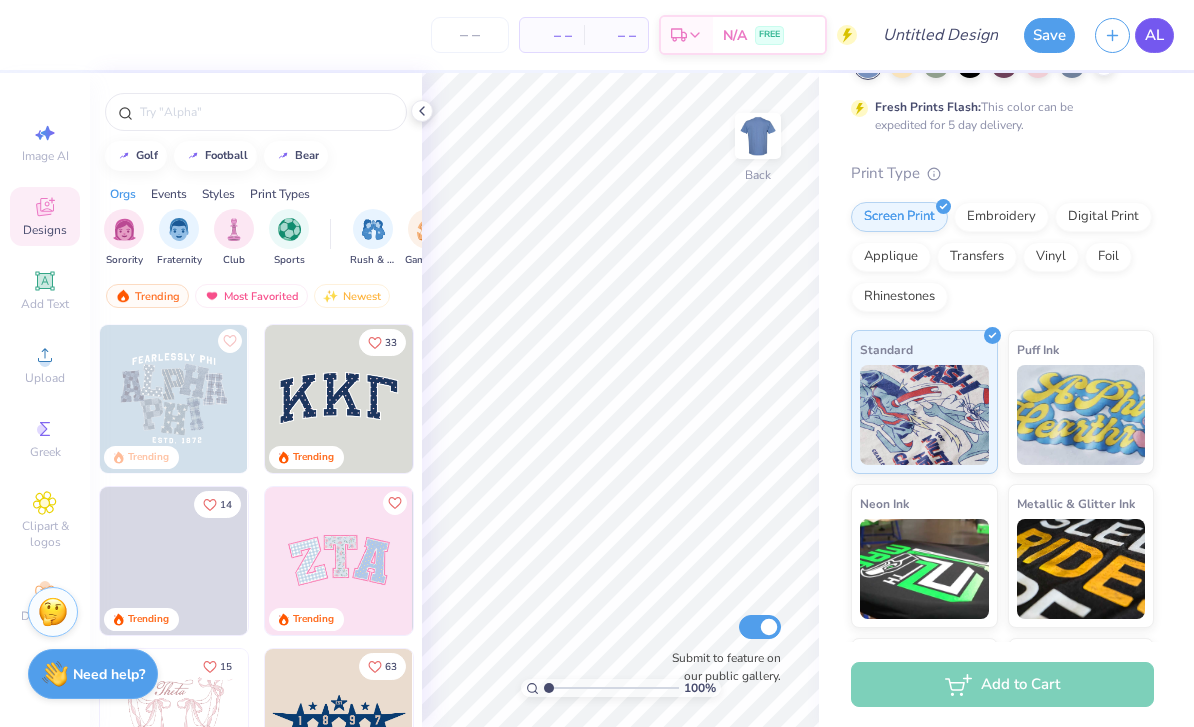 click on "AL" at bounding box center (1154, 35) 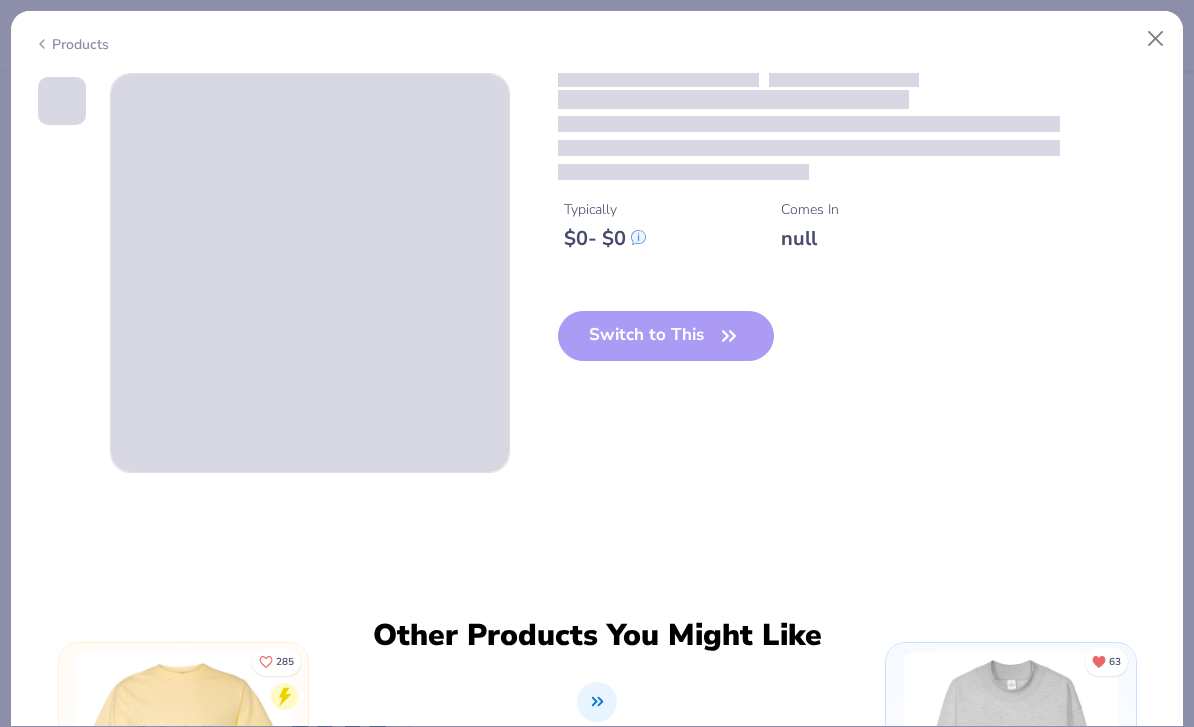 scroll, scrollTop: 0, scrollLeft: 0, axis: both 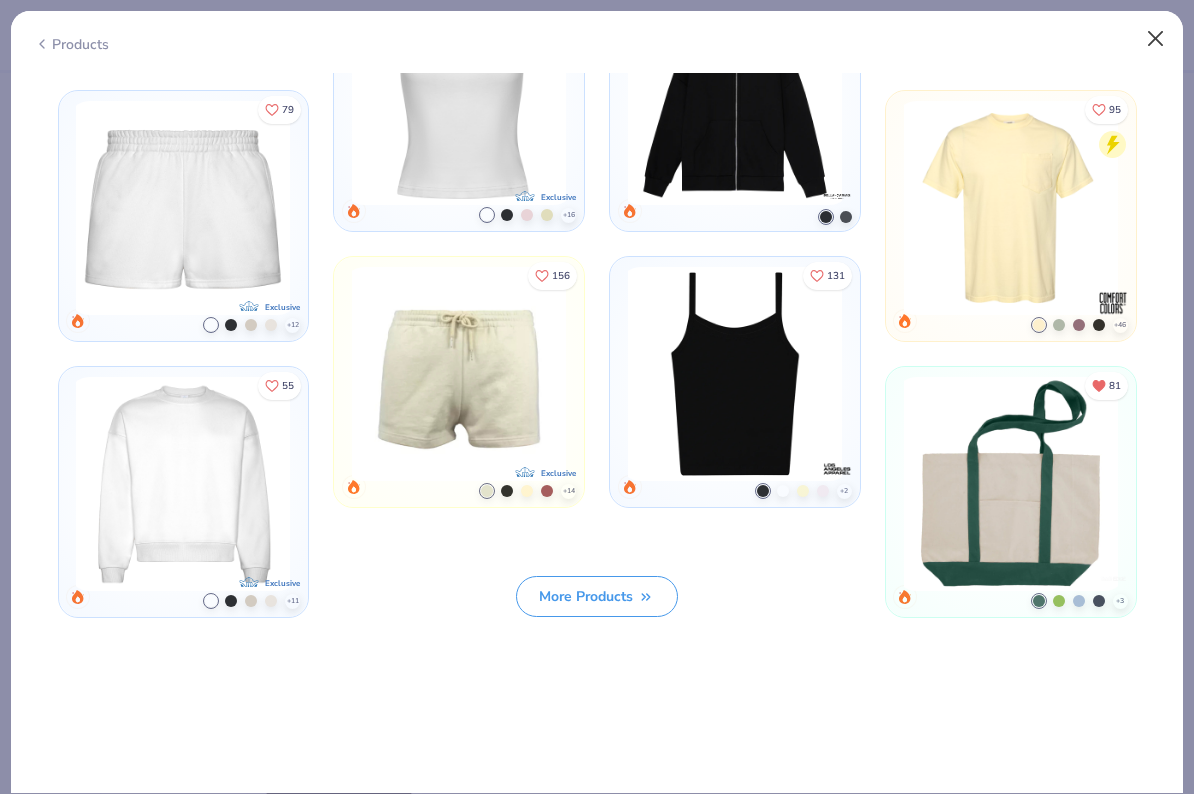 click at bounding box center [1156, 39] 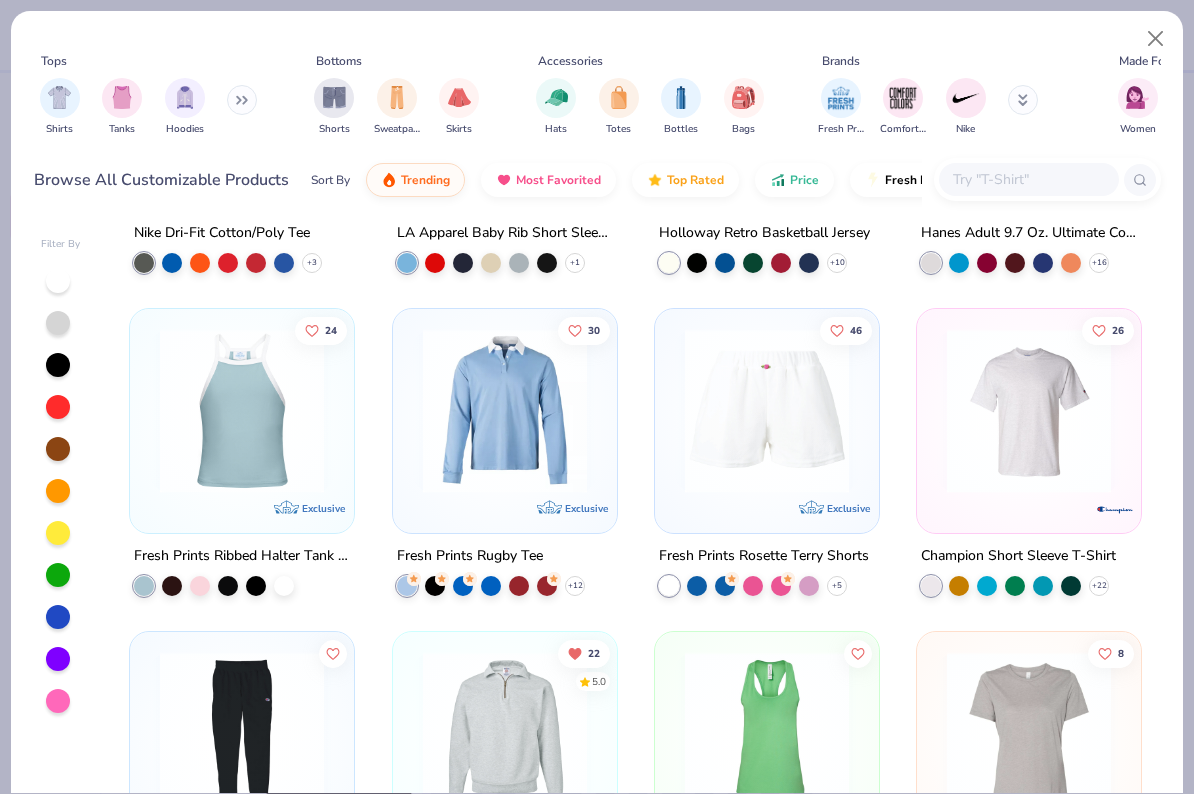scroll, scrollTop: 12854, scrollLeft: 0, axis: vertical 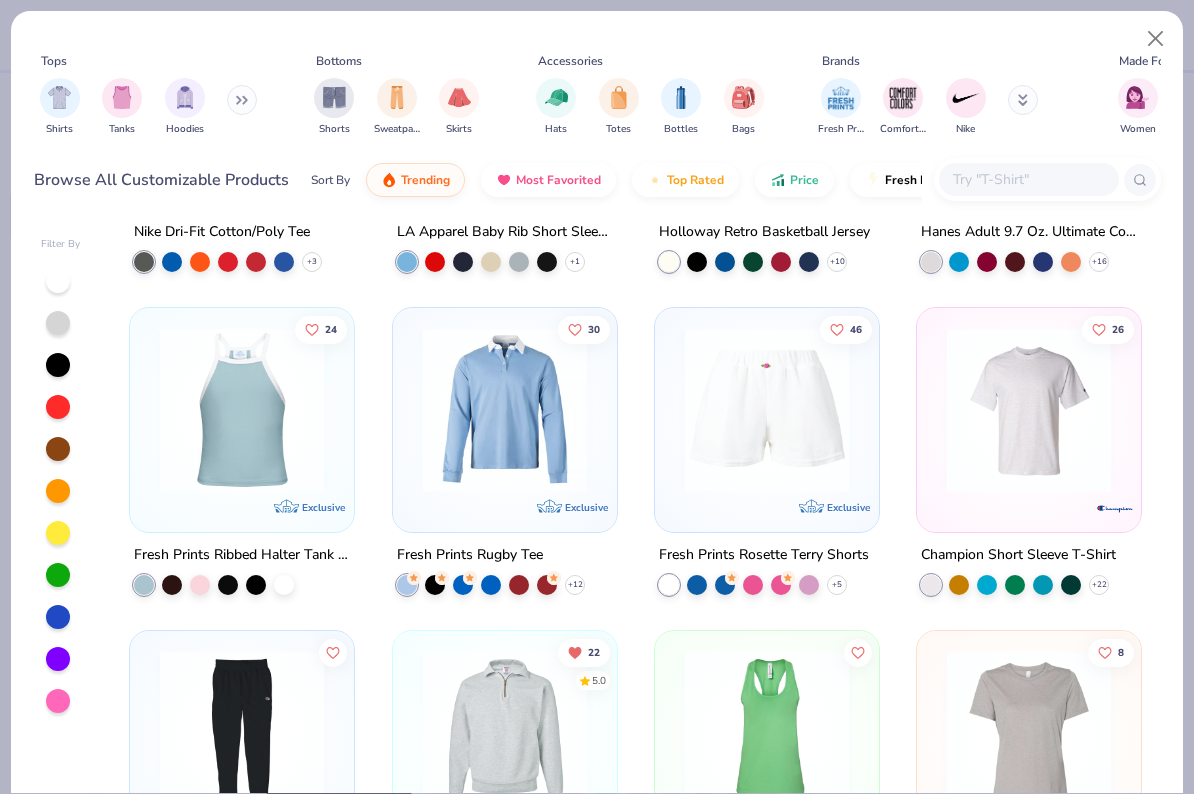 click at bounding box center [505, 410] 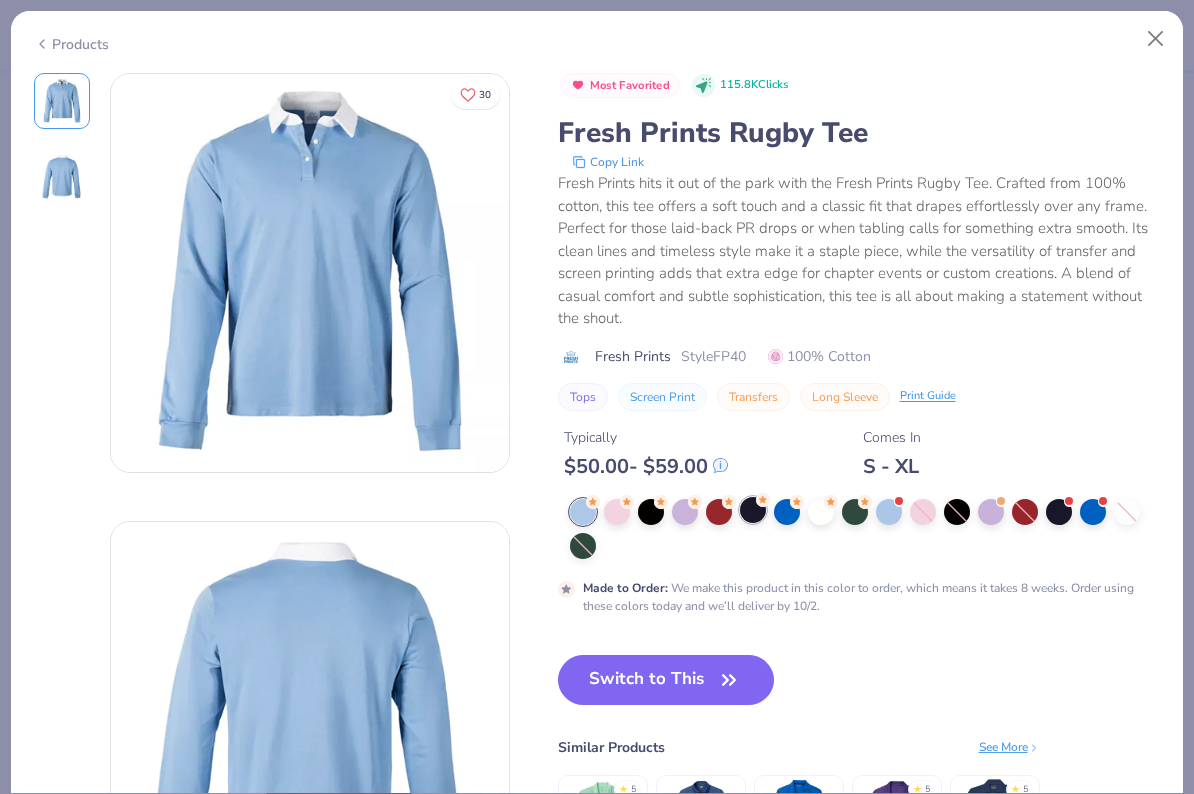 click at bounding box center [753, 510] 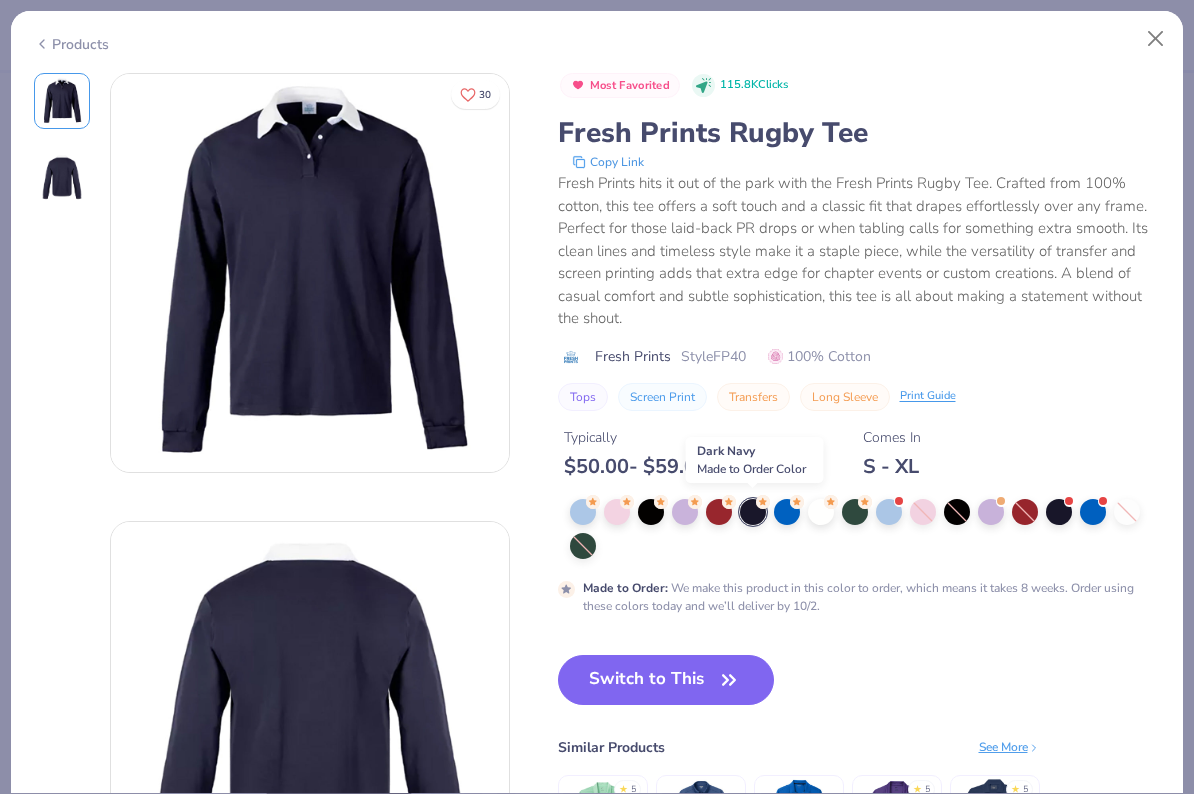 scroll, scrollTop: 0, scrollLeft: 0, axis: both 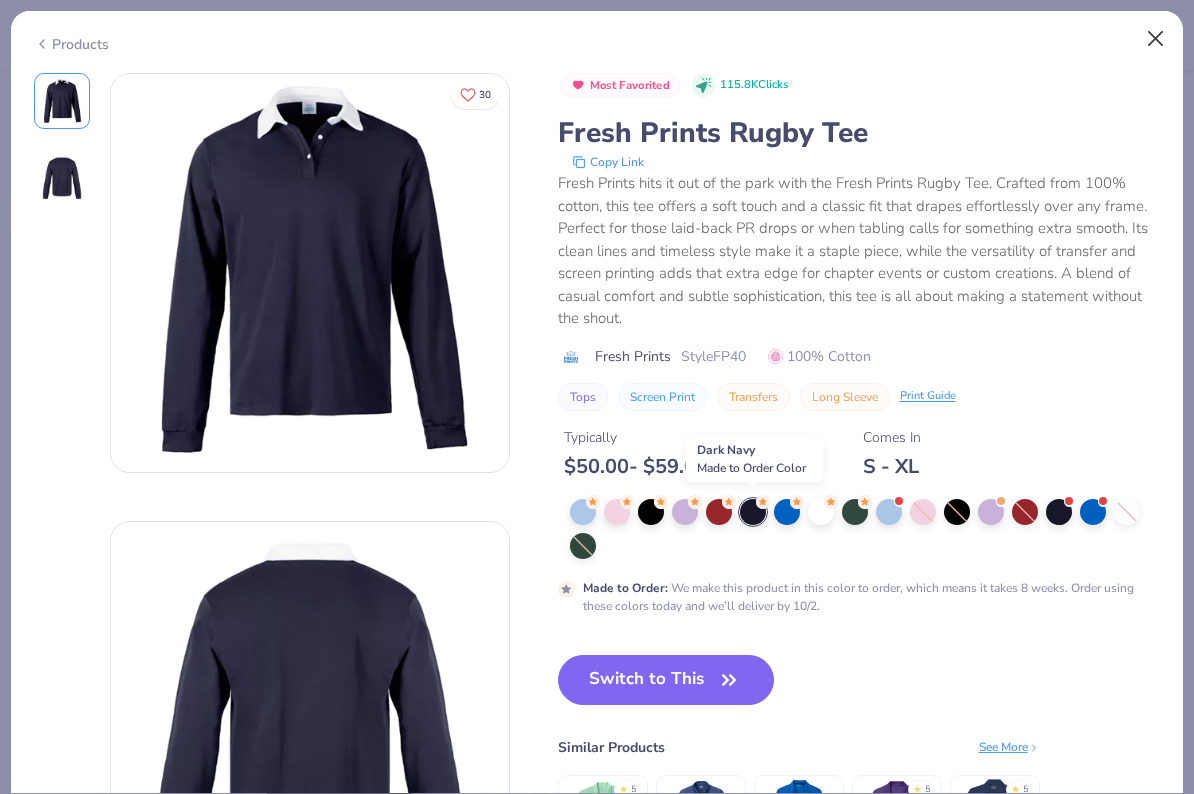 click at bounding box center (1156, 39) 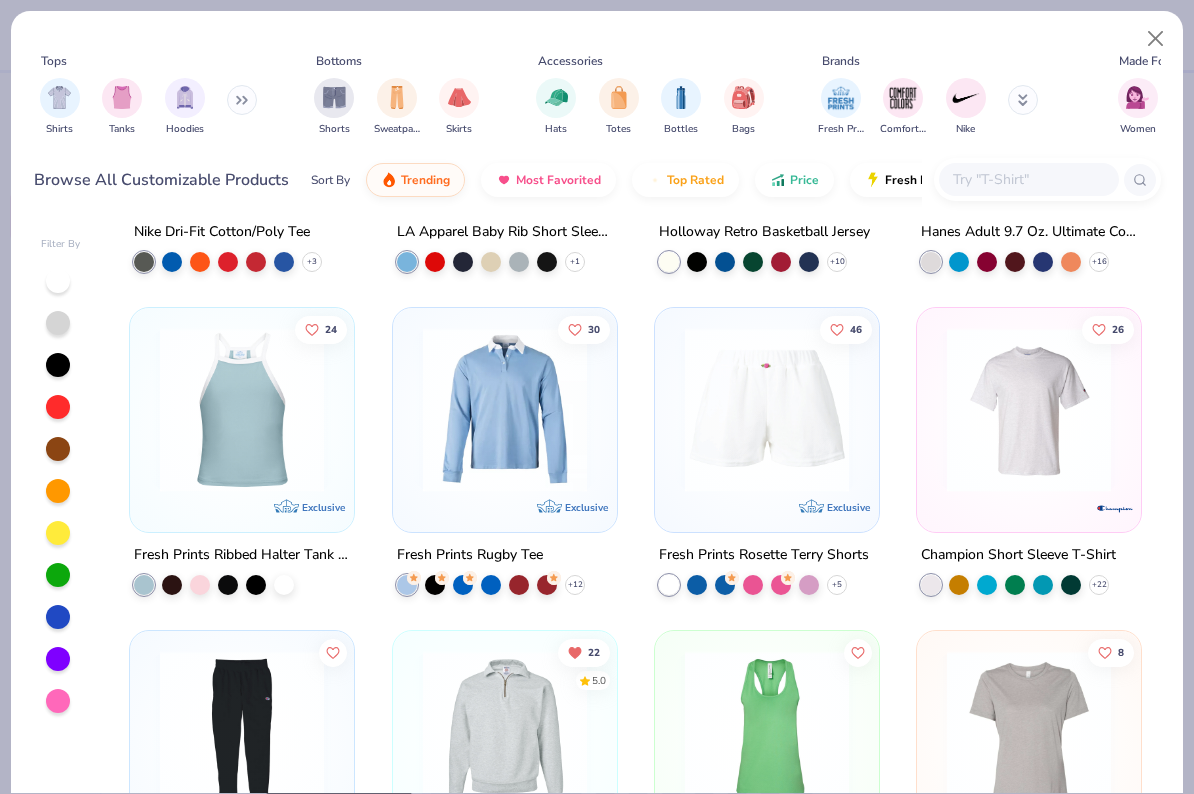 click at bounding box center [505, 410] 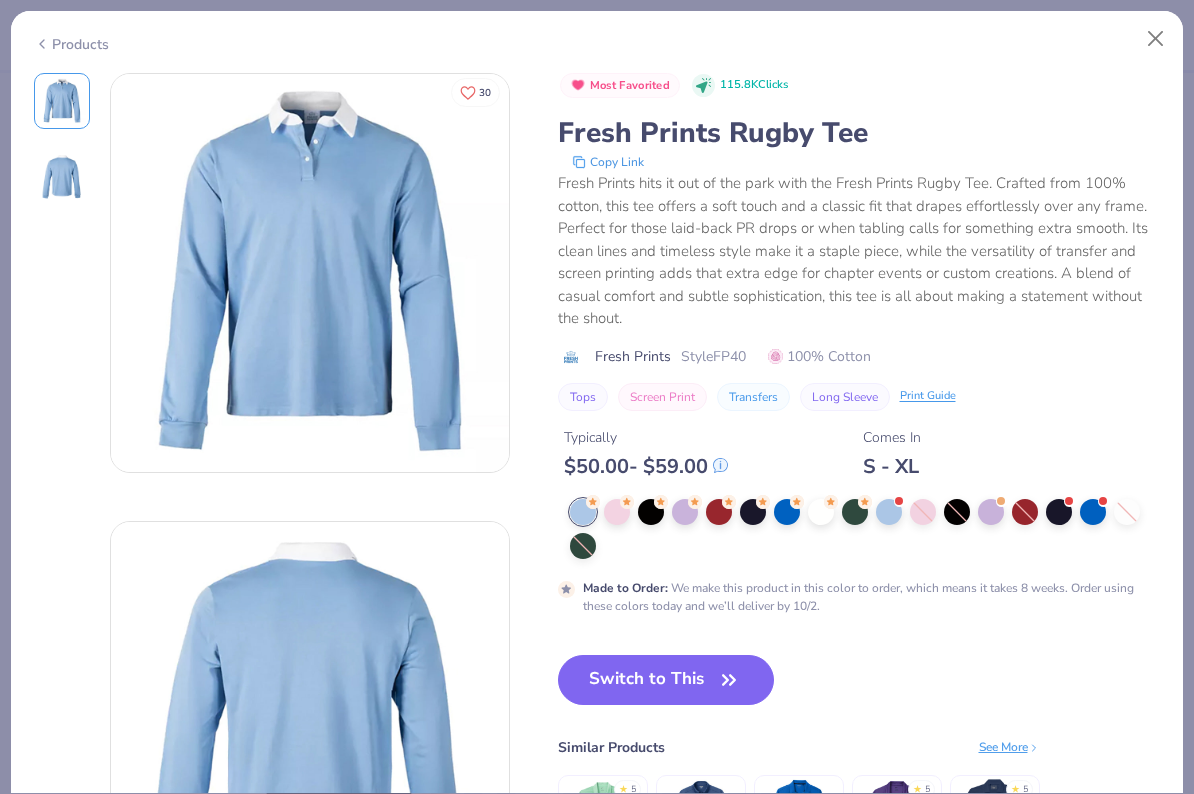 click 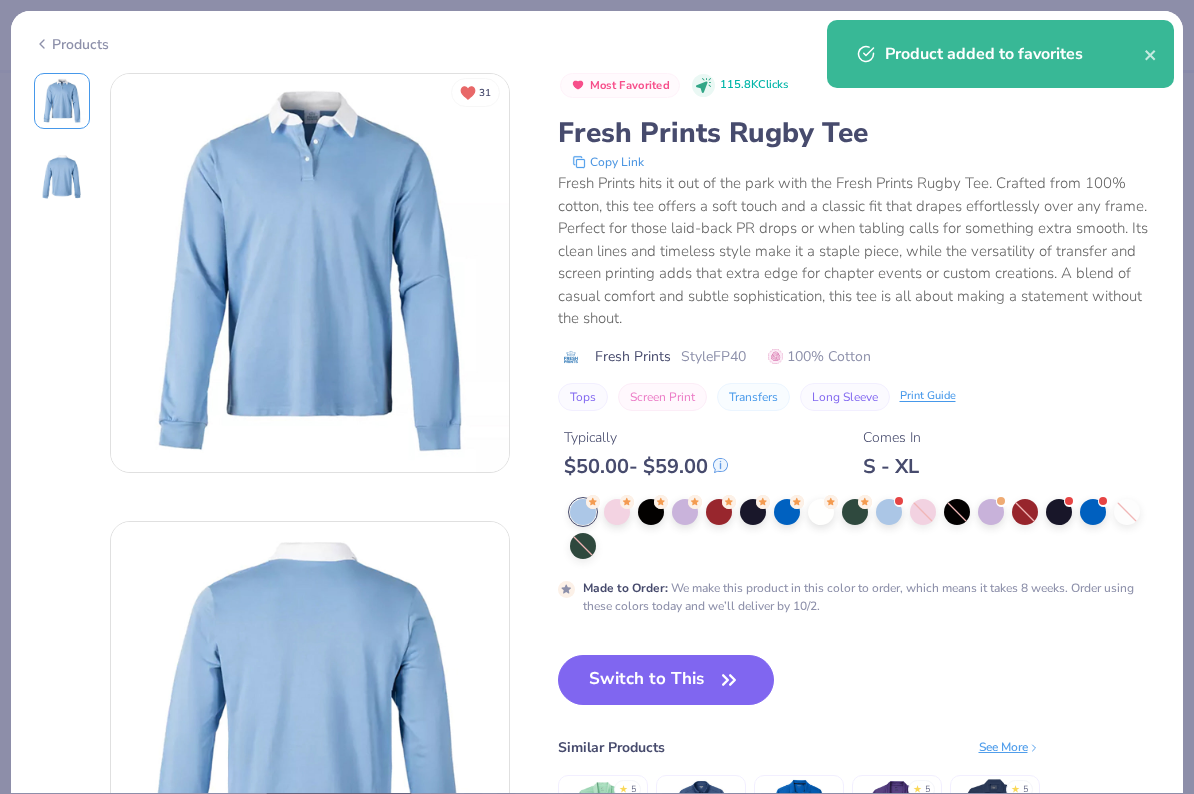 scroll, scrollTop: 0, scrollLeft: 0, axis: both 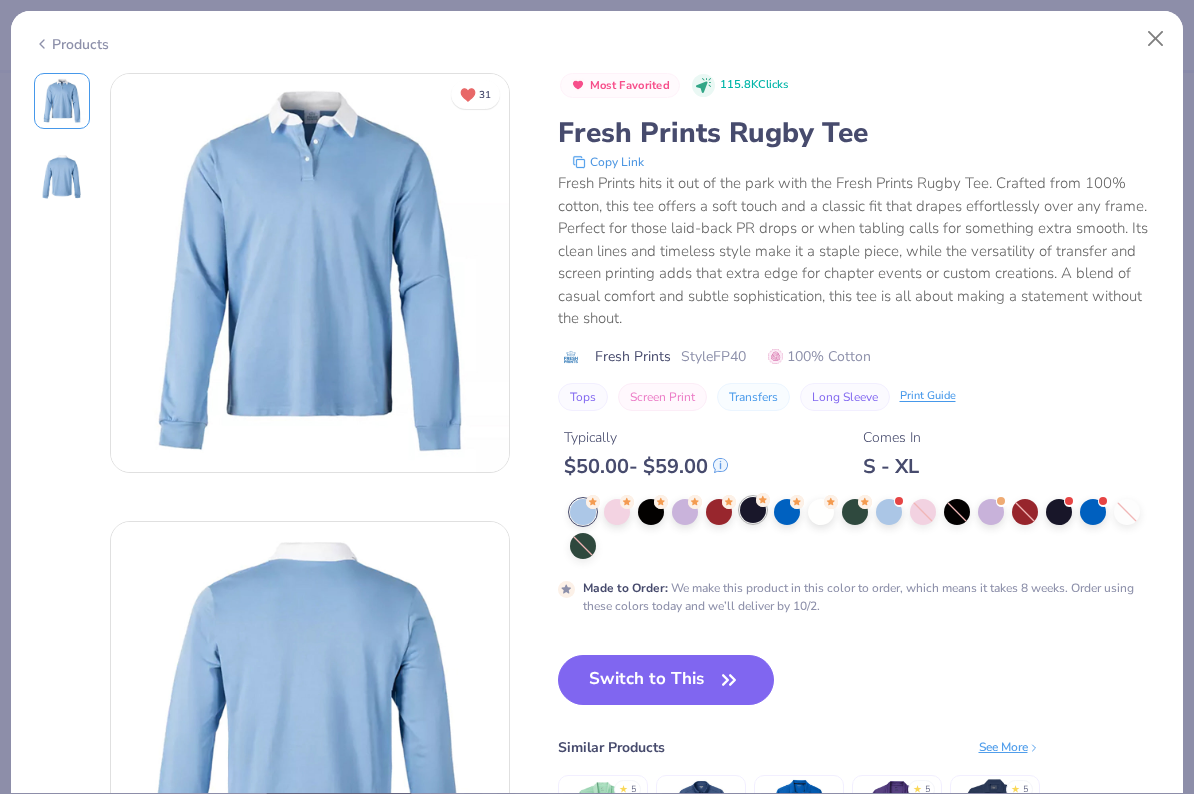 click at bounding box center [753, 510] 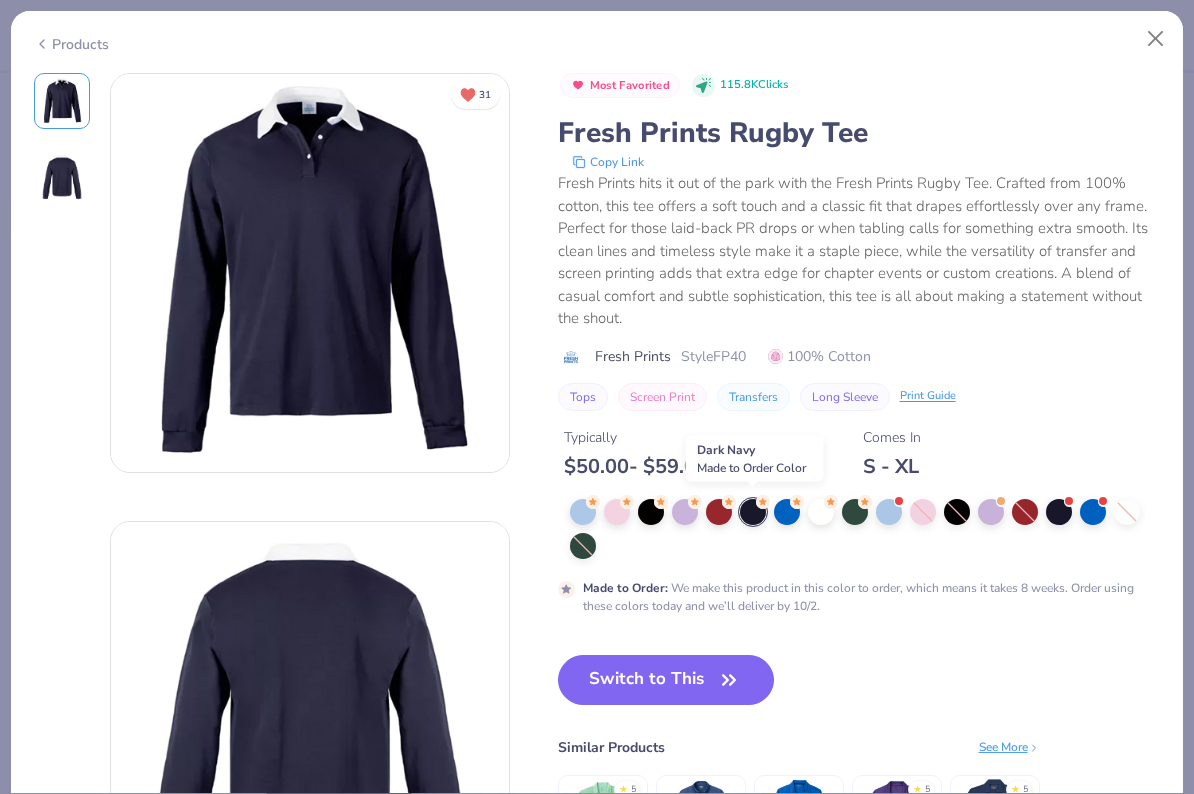 click at bounding box center (753, 512) 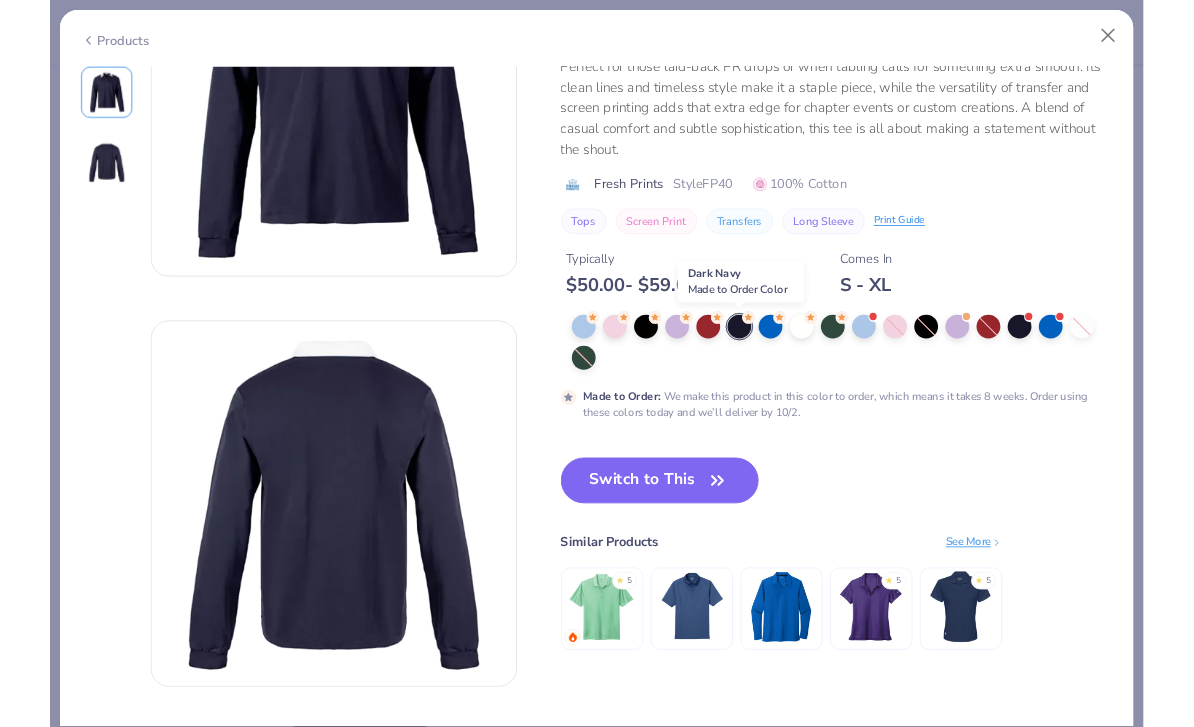 scroll, scrollTop: 172, scrollLeft: 0, axis: vertical 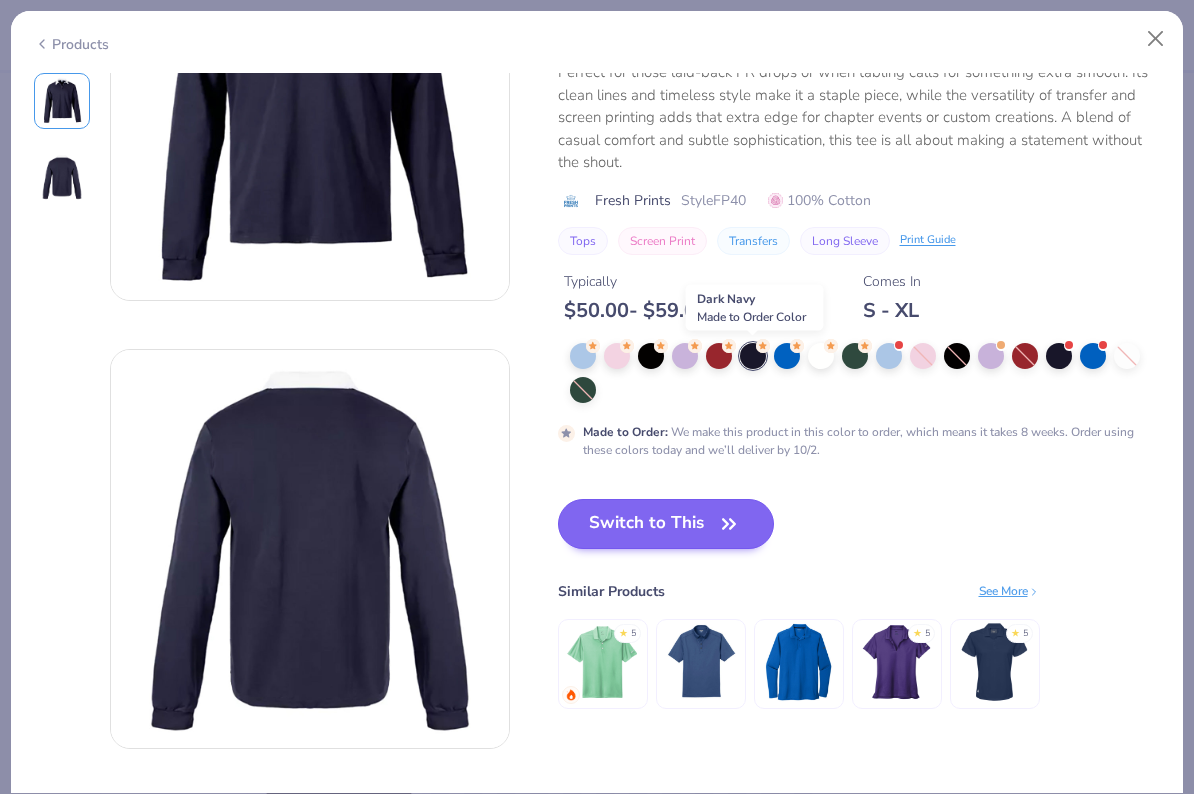 click 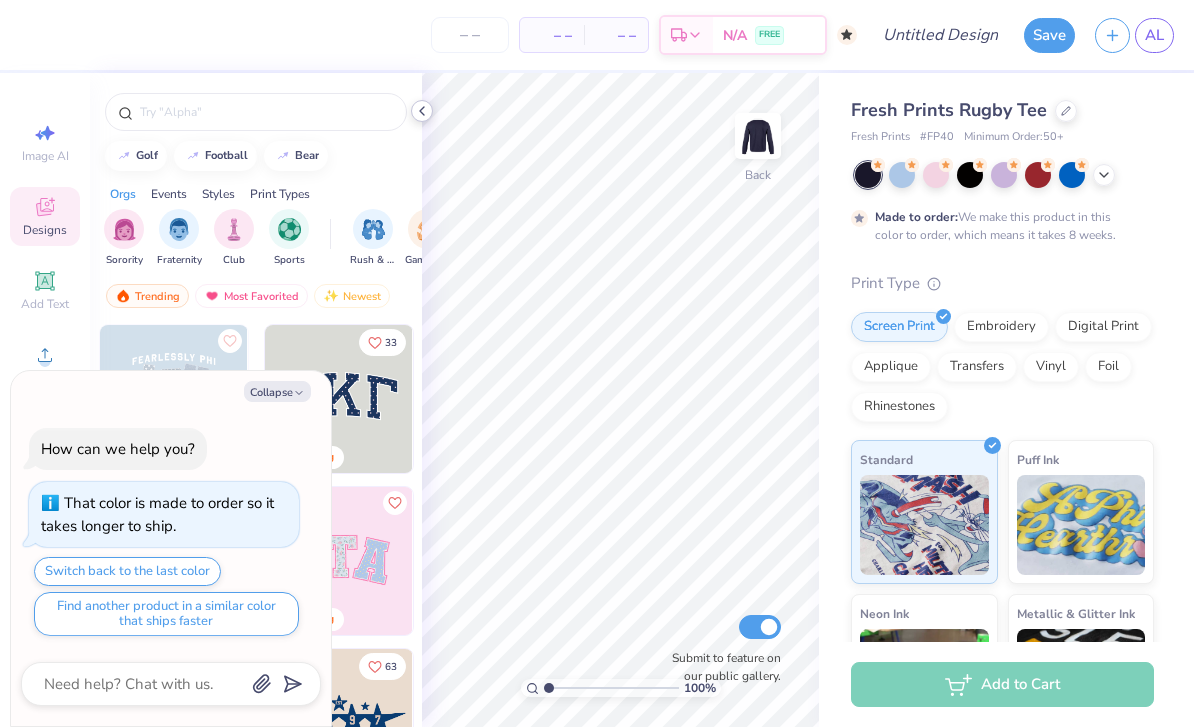 click 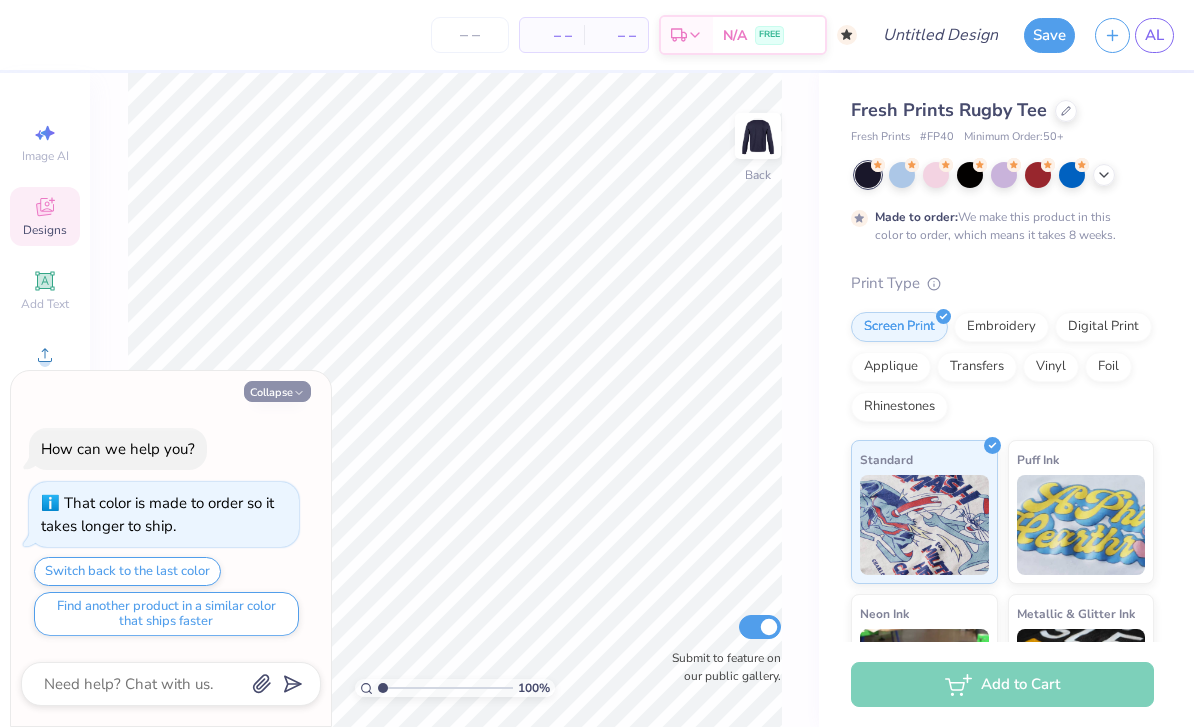 click on "Collapse" at bounding box center (277, 391) 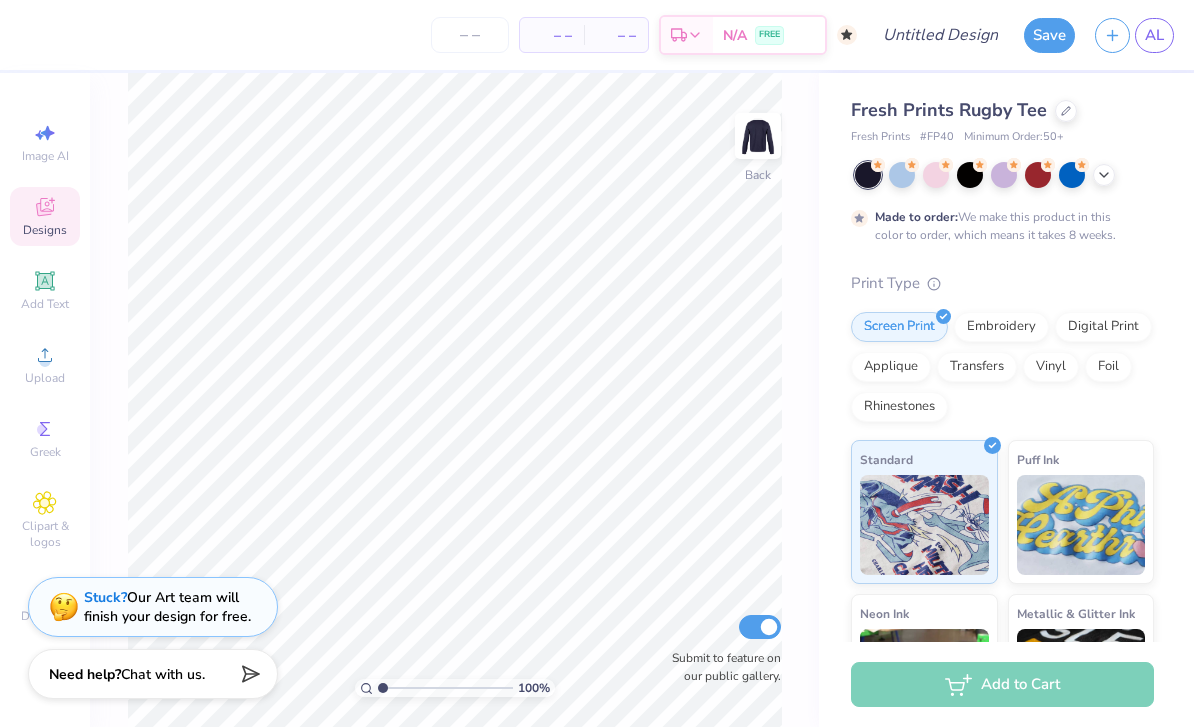 type on "x" 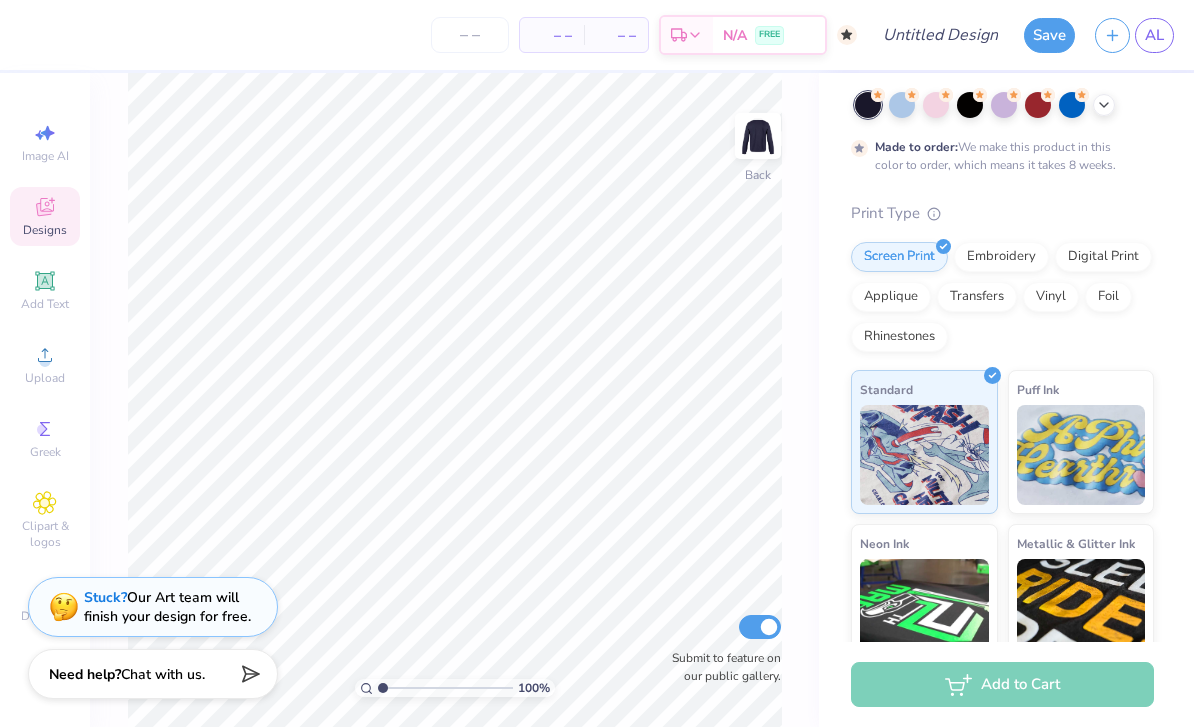 scroll, scrollTop: 91, scrollLeft: 0, axis: vertical 